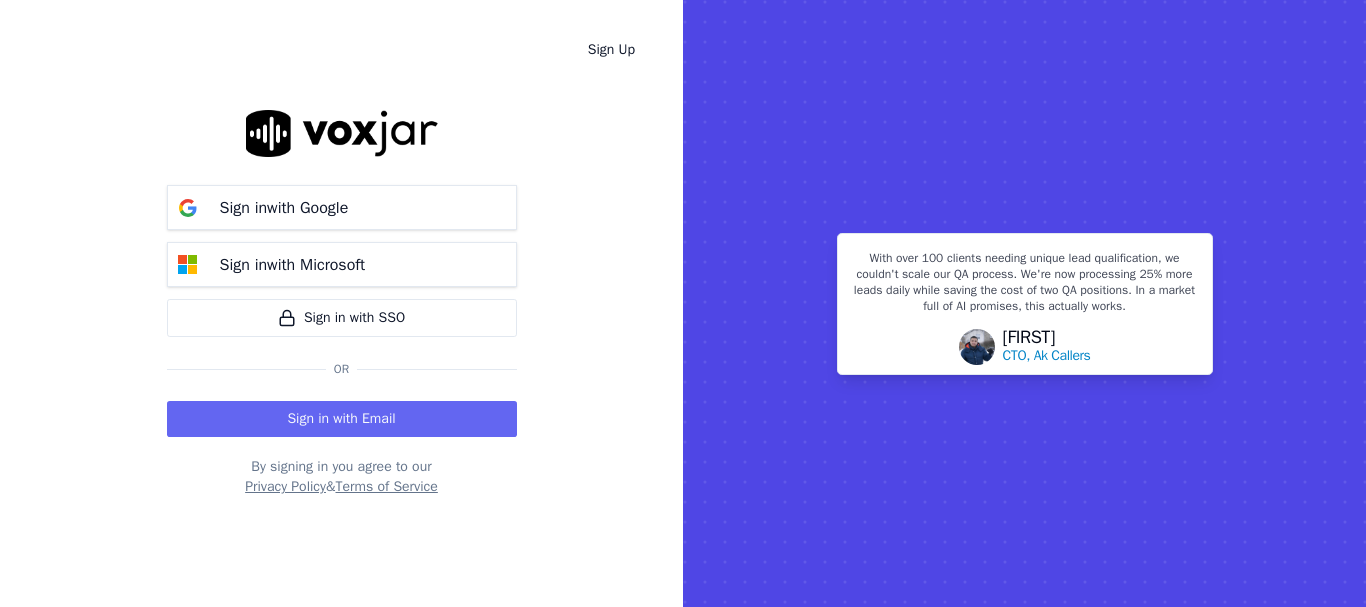 scroll, scrollTop: 0, scrollLeft: 0, axis: both 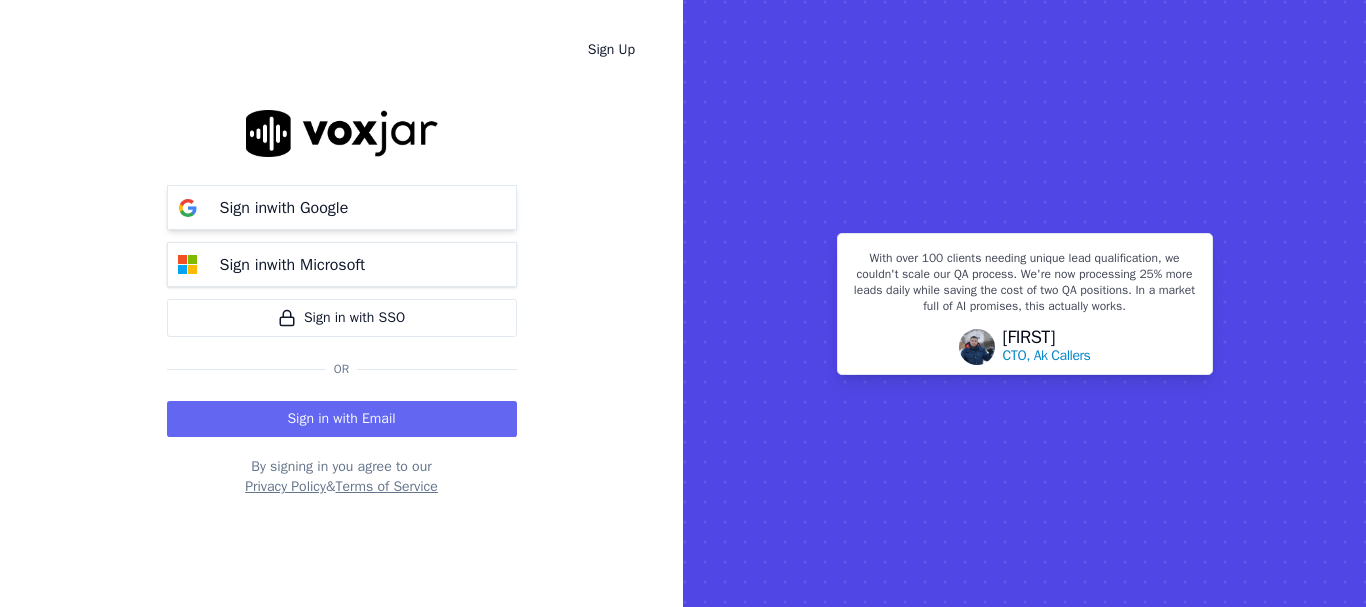 click on "Sign in  with Google" at bounding box center (342, 207) 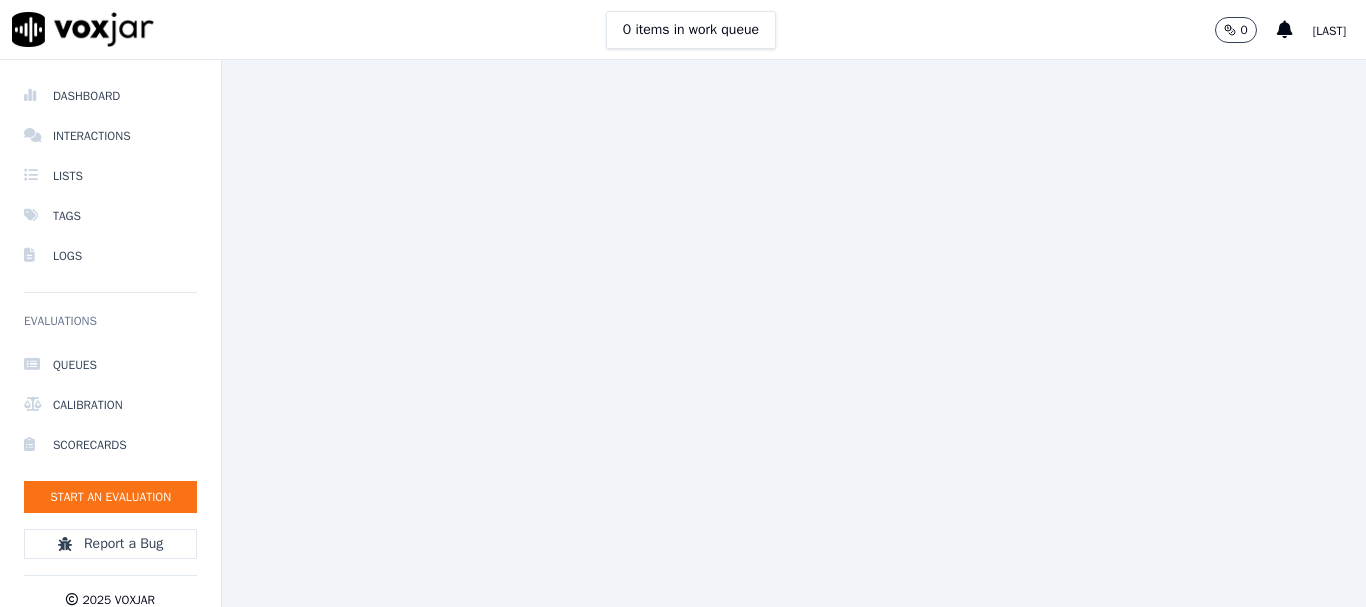 scroll, scrollTop: 0, scrollLeft: 0, axis: both 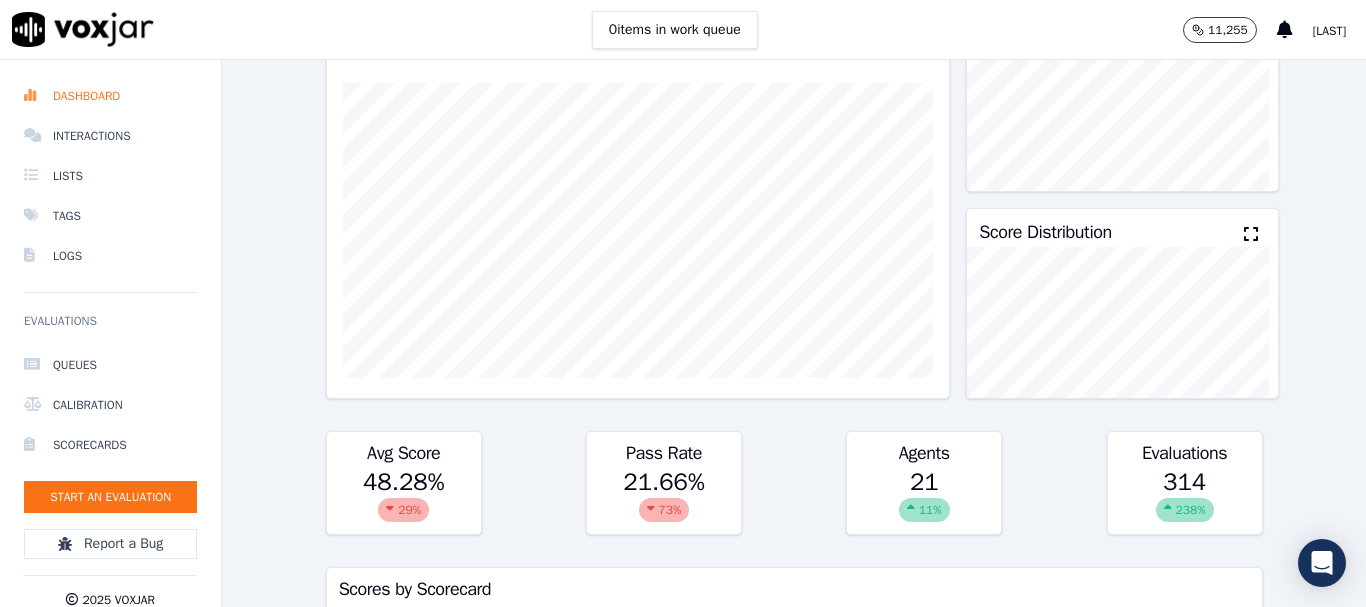 click on "Avg Score   48.28 %
29 %   Pass Rate   21.66 %
73 %   Agents   21     11 %   Evaluations   314     238 %   Scores by Scorecard   Scorecards   Evals   Avg Score   Passrate     Intake Specialist Simple   79   57.22 %   82.28 %   export     Intake Specialist Call Evaluation   235   45.28 %   1.28 %   export       Agent Leaderboard     Agents   Evals   Avg Score   Passrate   Recent Evals   [FIRST] [LAST]   9   81.67 %   100.00 %                           [FIRST] [LAST]   1   70.00 %   100.00 %           [FIRST] [LAST]   1   70.00 %   100.00 %           [FIRST] [LAST]   30   59.97 %   40.00 %                           [FIRST] [LAST]   29   55.70 %   10.34 %                           [FIRST] [LAST]   30   54.31 %   10.00 %                           [FIRST] [LAST]   7   54.29 %   85.71 %                           [FIRST] [LAST]   33   53.68 %   6.06 %                           [FIRST] [LAST]   8   51.36 %   25.00 %                           [FIRST] [LAST]   18   48.56 %   16.67 %" at bounding box center (794, 1050) 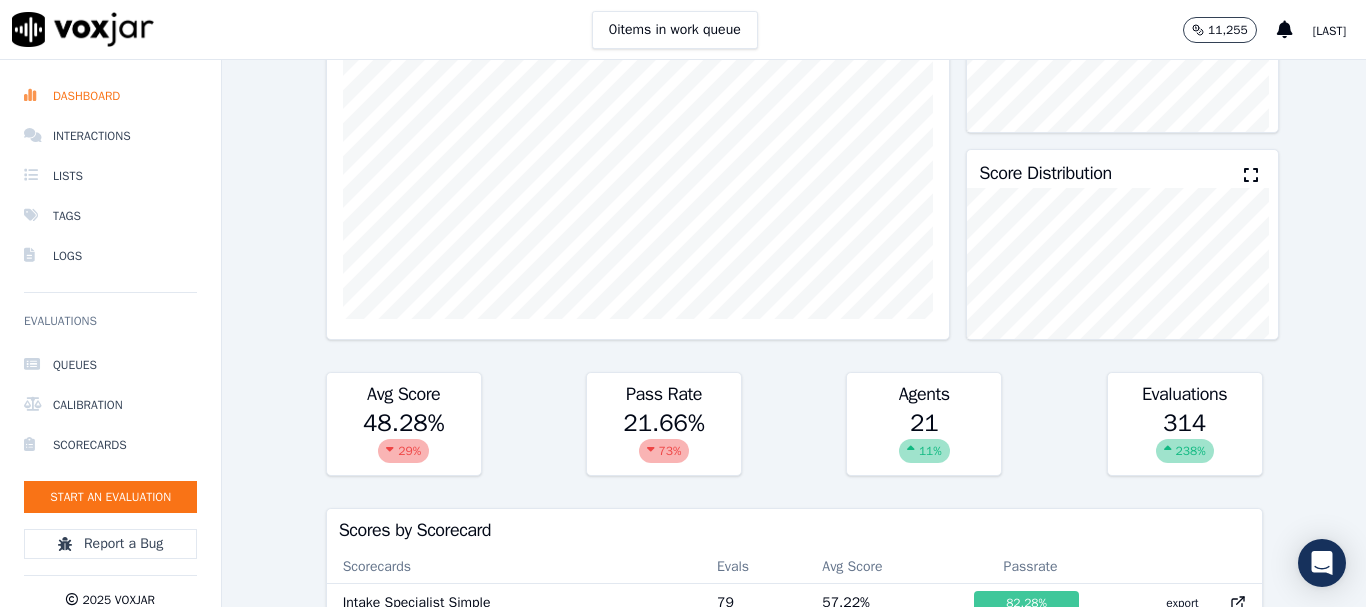 scroll, scrollTop: 133, scrollLeft: 0, axis: vertical 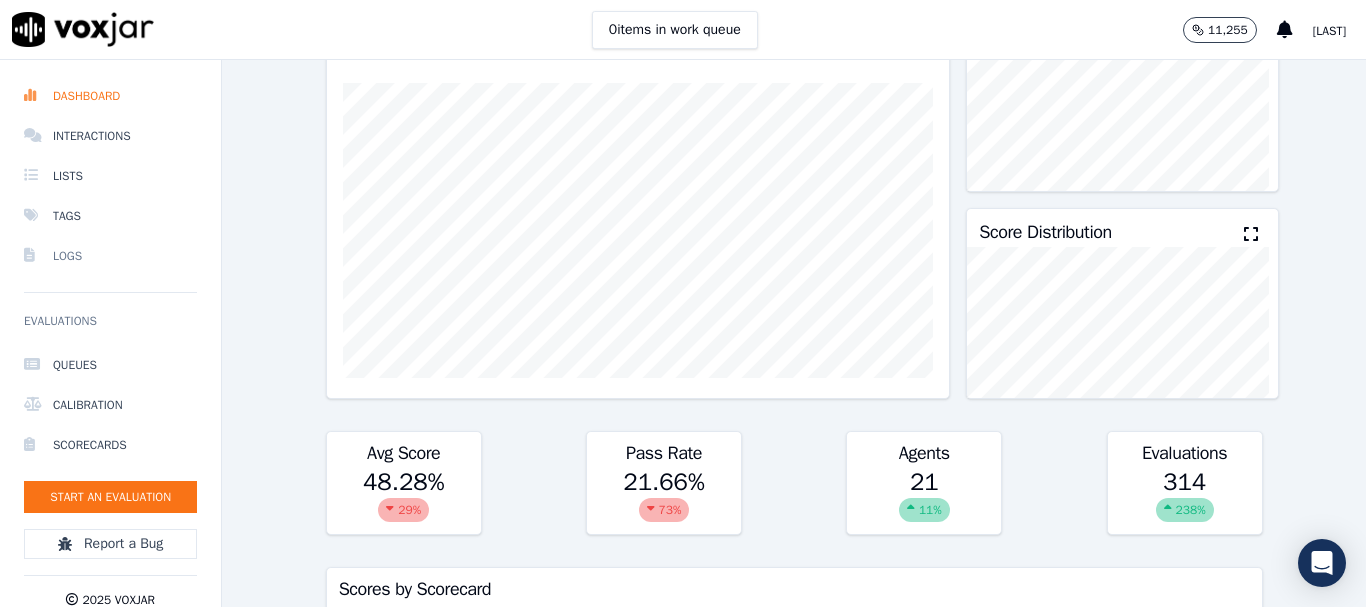 click on "Logs" at bounding box center [110, 256] 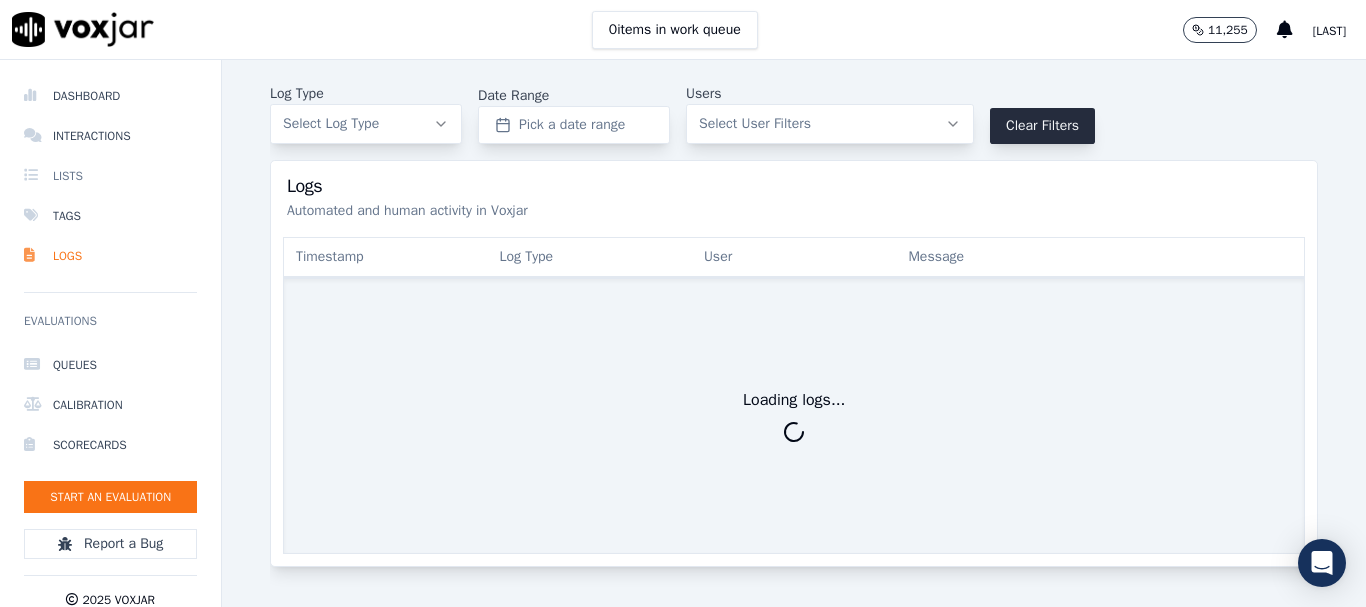 scroll, scrollTop: 0, scrollLeft: 0, axis: both 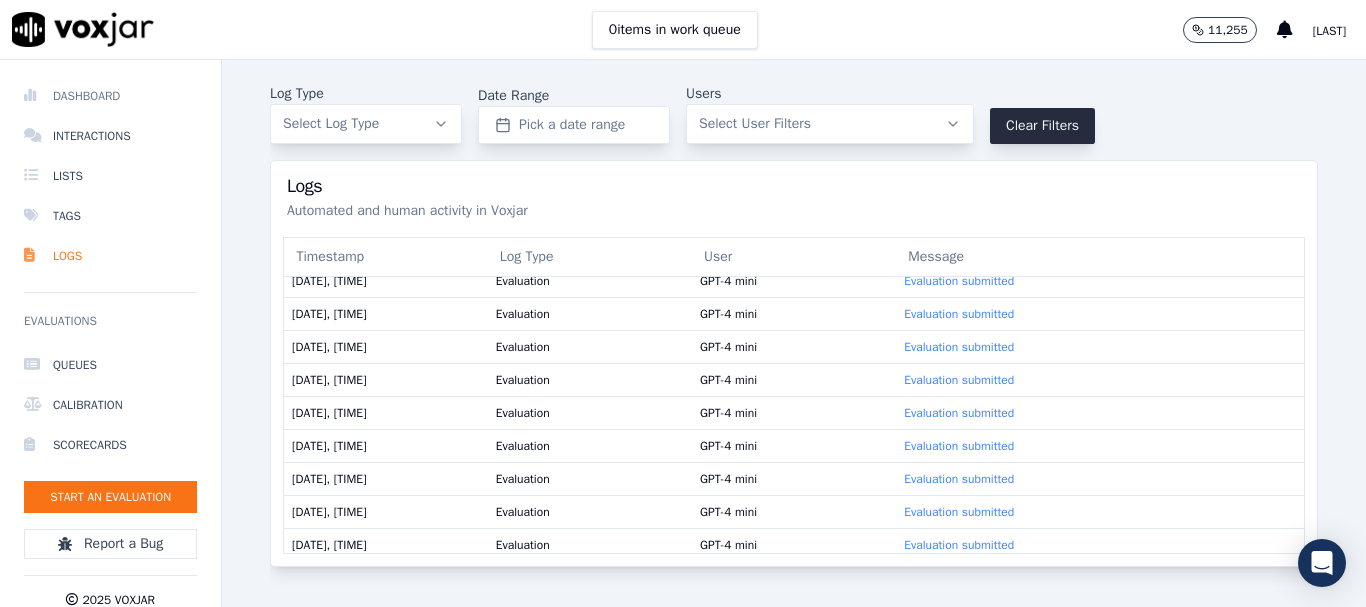 click on "Dashboard" at bounding box center (110, 96) 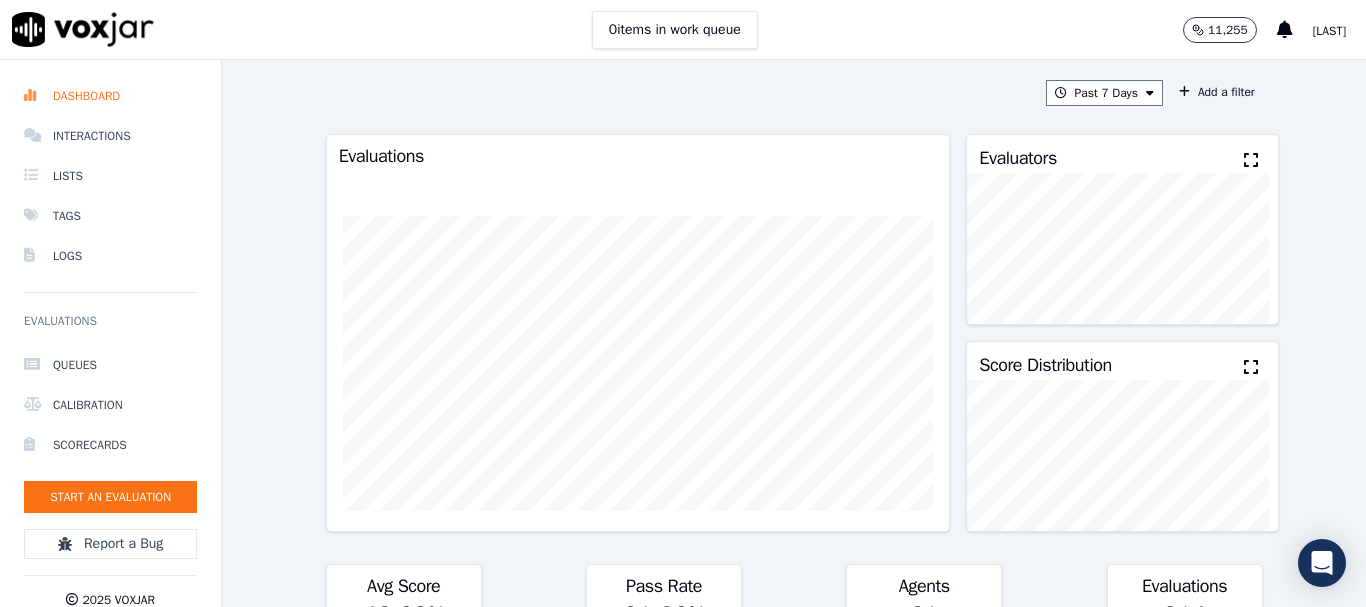 click on "Past 7 Days
Add a filter
Evaluations         Evaluators           Score Distribution             Avg Score   48.28 %
29 %   Pass Rate   21.66 %
73 %   Agents   21     11 %   Evaluations   314     238 %   Scores by Scorecard   Scorecards   Evals   Avg Score   Passrate     Intake Specialist Simple   79   57.22 %   82.28 %   export     Intake Specialist Call Evaluation   235   45.28 %   1.28 %   export       Agent Leaderboard     Agents   Evals   Avg Score   Passrate   Recent Evals   [FIRST] [LAST]   9   81.67 %   100.00 %                           [FIRST] [LAST]   1   70.00 %   100.00 %           [FIRST] [LAST]   1   70.00 %   100.00 %           [FIRST] [LAST]   30   59.97 %   40.00 %                           [FIRST] [LAST]   29   55.70 %   10.34 %                           [FIRST] [LAST]   30   54.31 %   10.00 %                           [FIRST] [LAST]   7   54.29 %   85.71 %                           [FIRST] [LAST]   33   53.68 %   6.06 %" 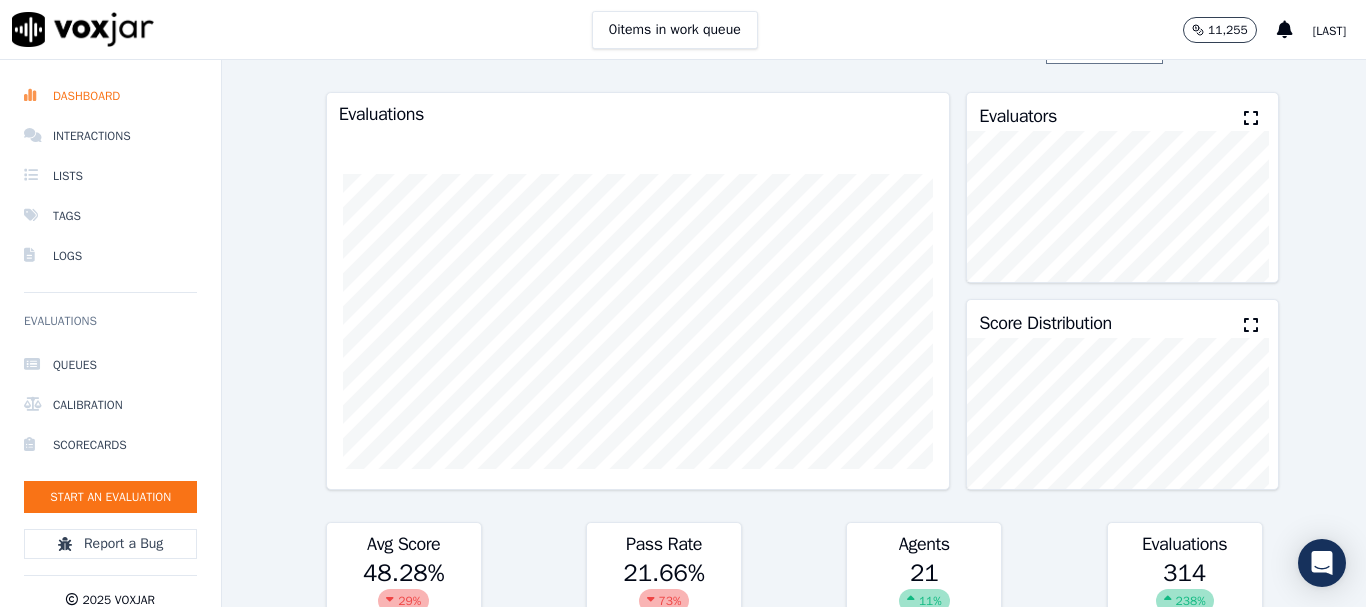 scroll, scrollTop: 0, scrollLeft: 0, axis: both 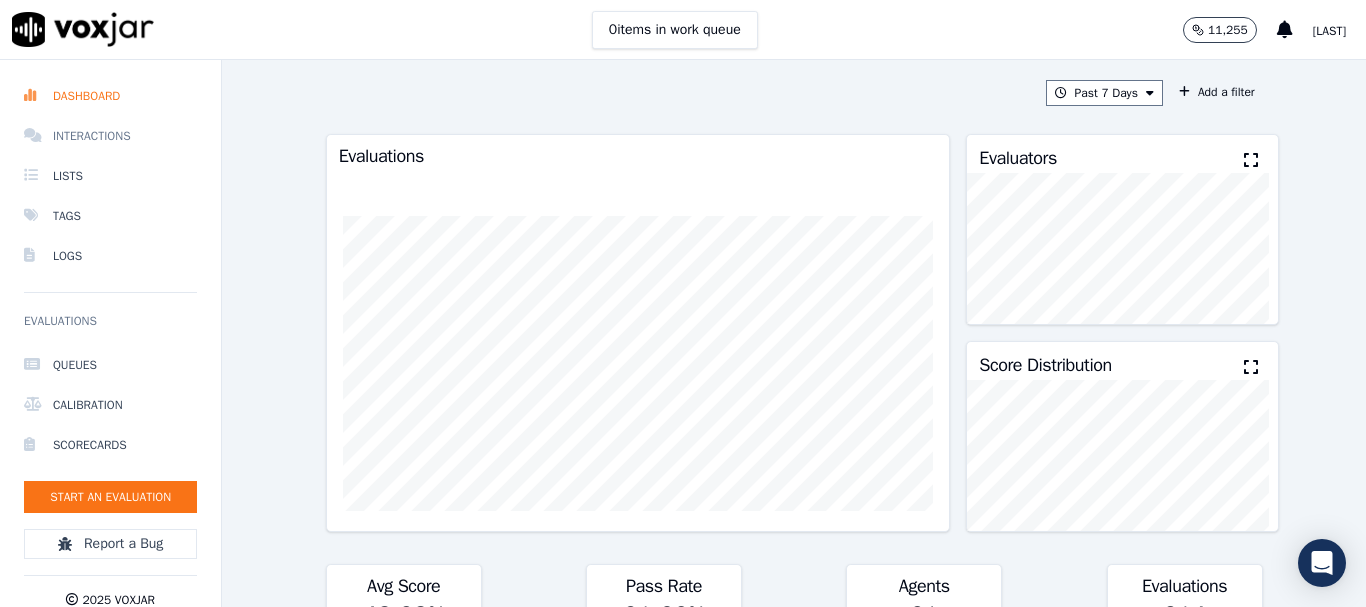 click on "Interactions" at bounding box center [110, 136] 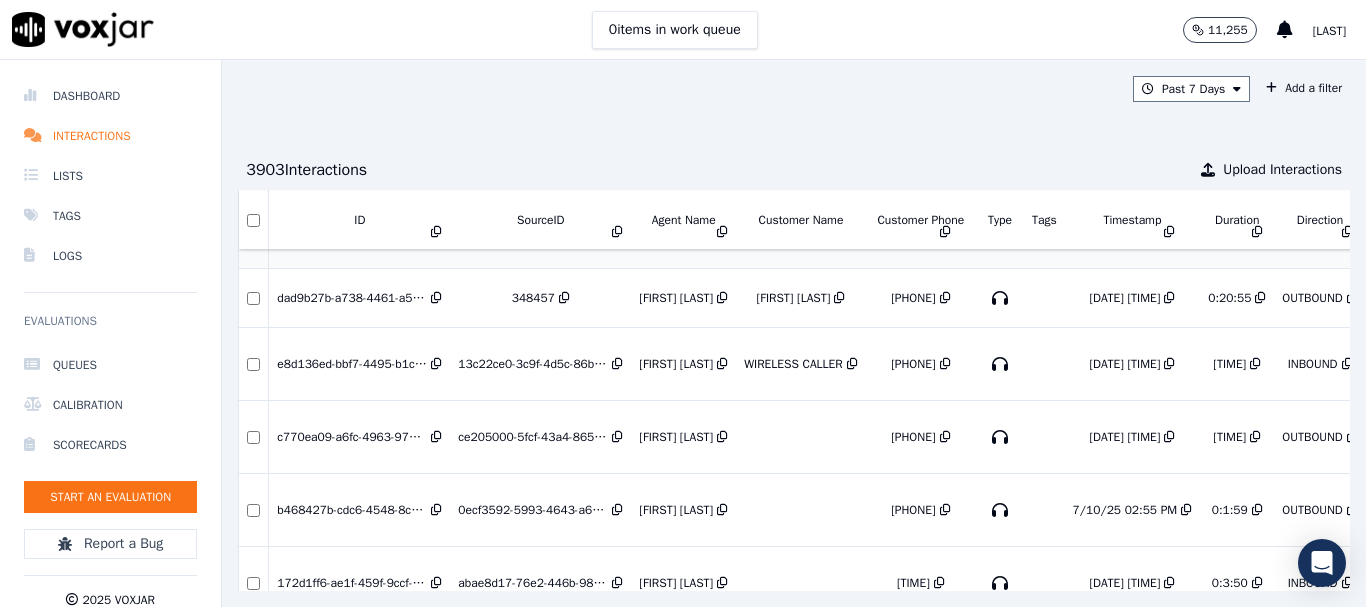 scroll, scrollTop: 667, scrollLeft: 0, axis: vertical 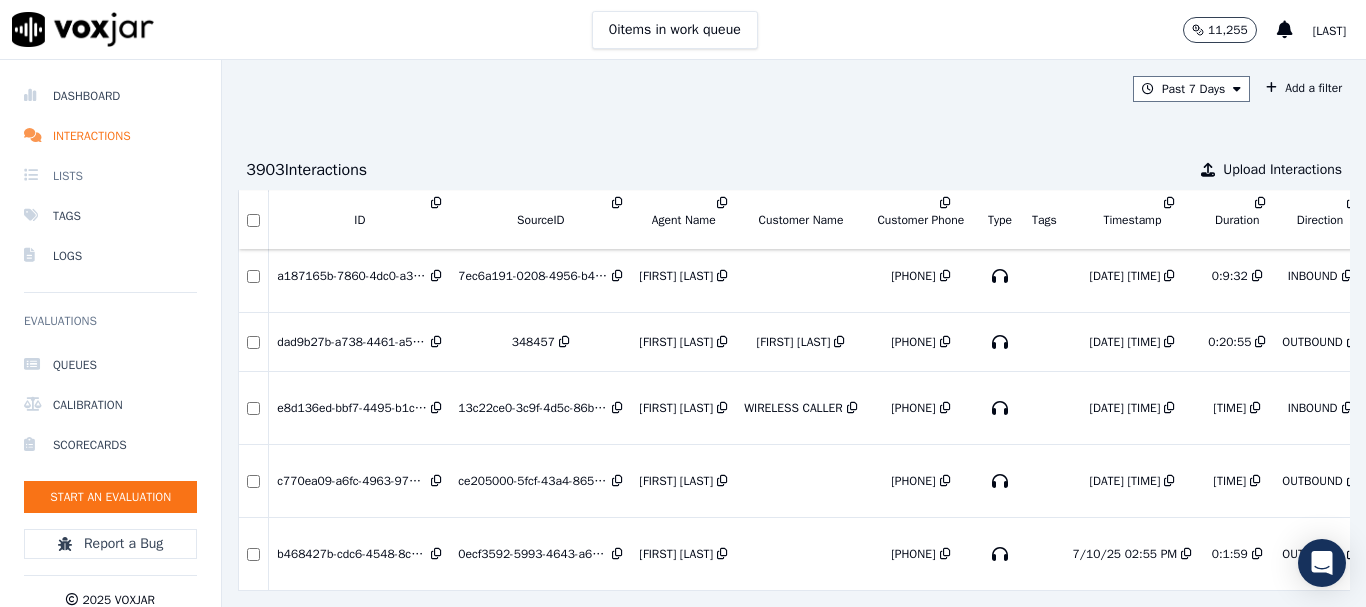 click on "Lists" at bounding box center [110, 176] 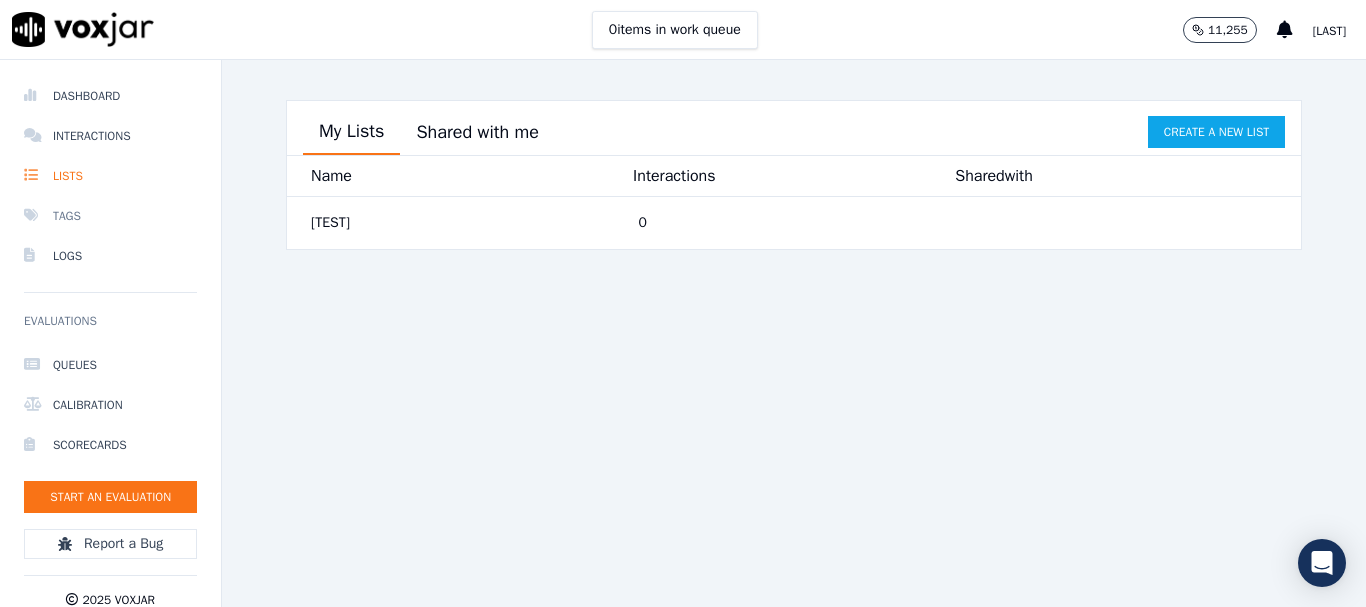click on "Tags" at bounding box center (110, 216) 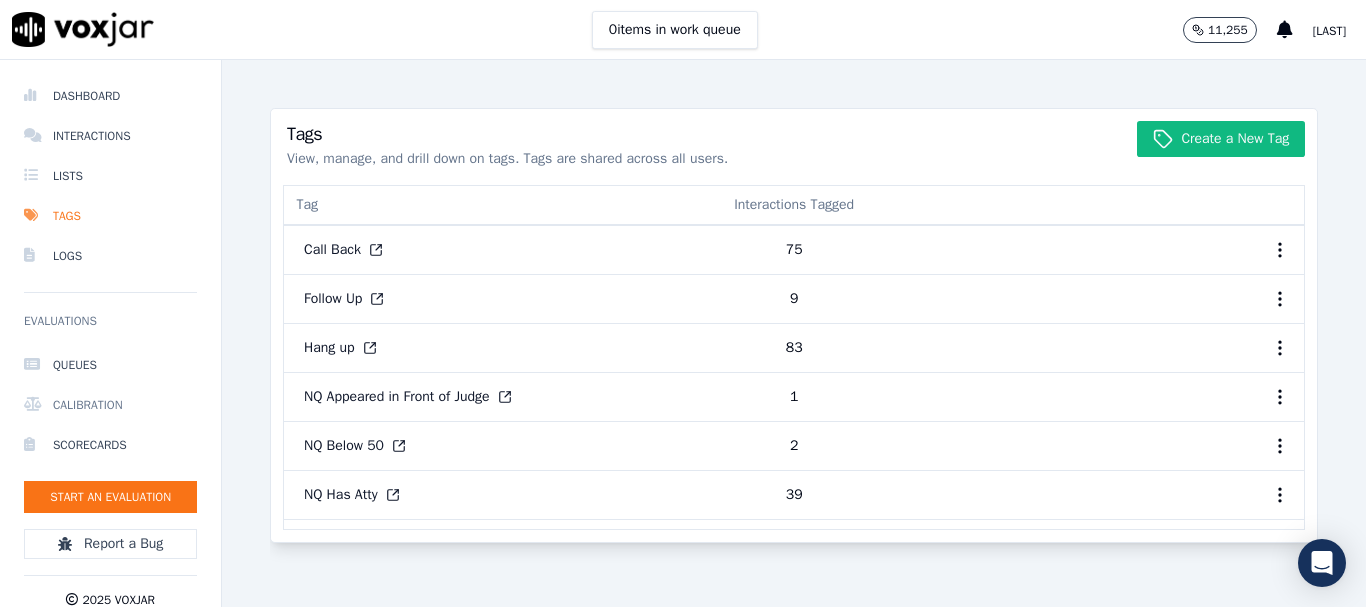 scroll, scrollTop: 48, scrollLeft: 0, axis: vertical 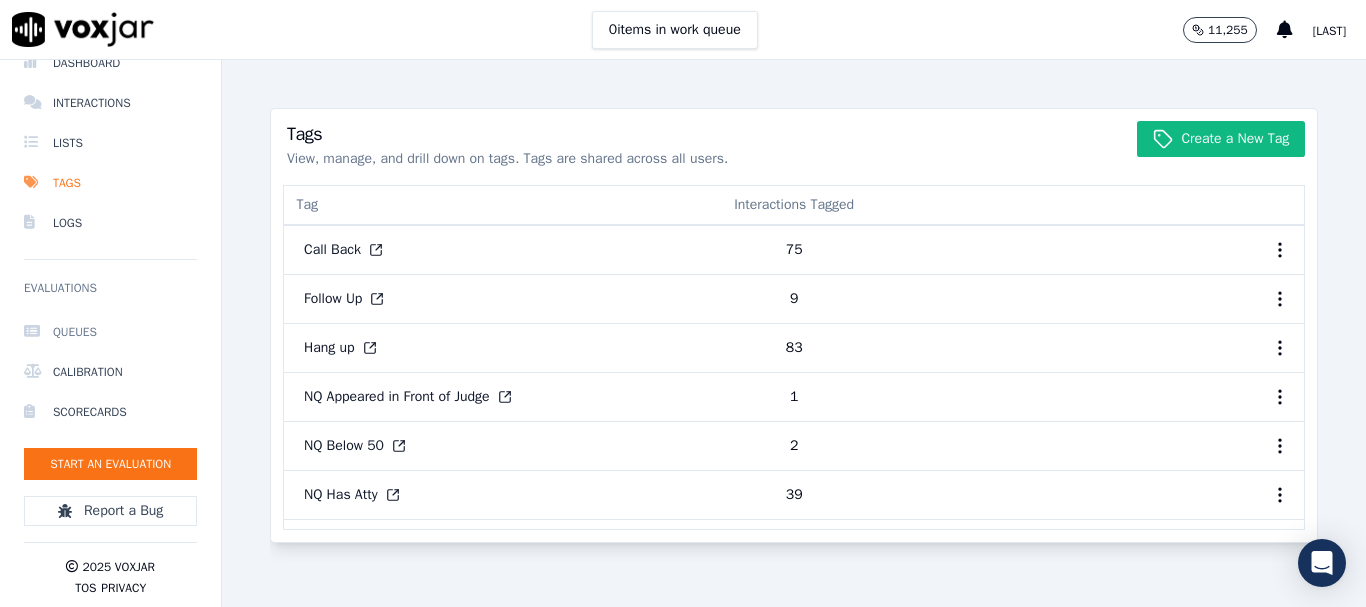 click on "Queues" at bounding box center [110, 332] 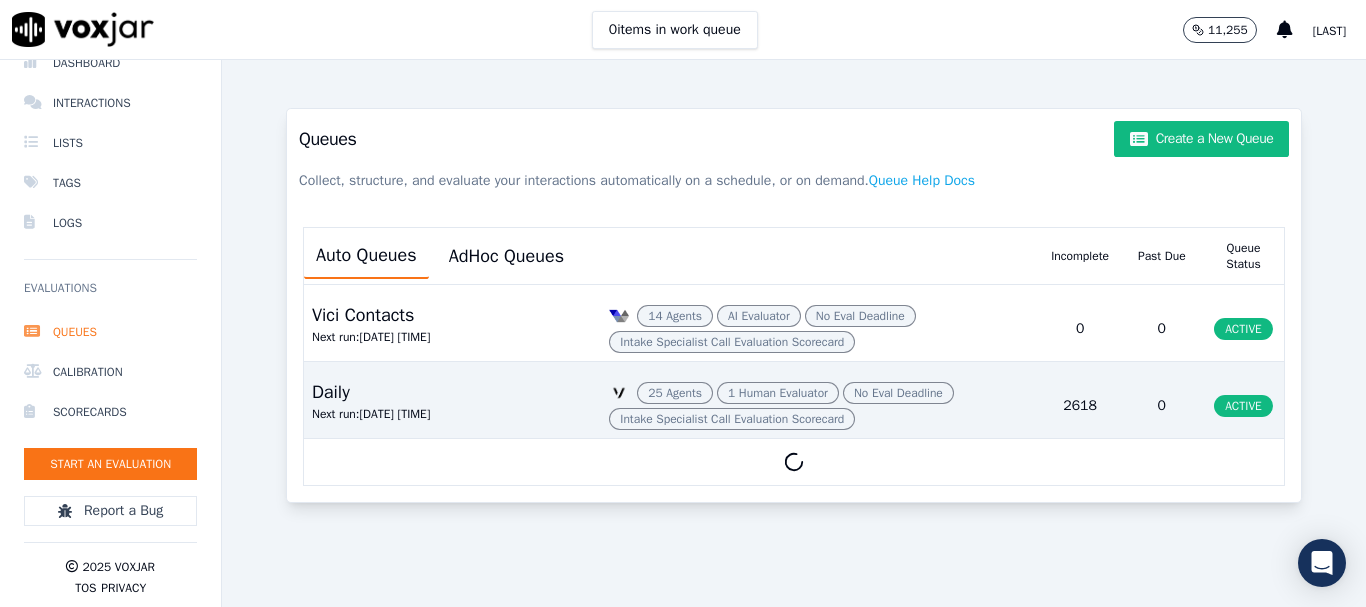 scroll, scrollTop: 11, scrollLeft: 0, axis: vertical 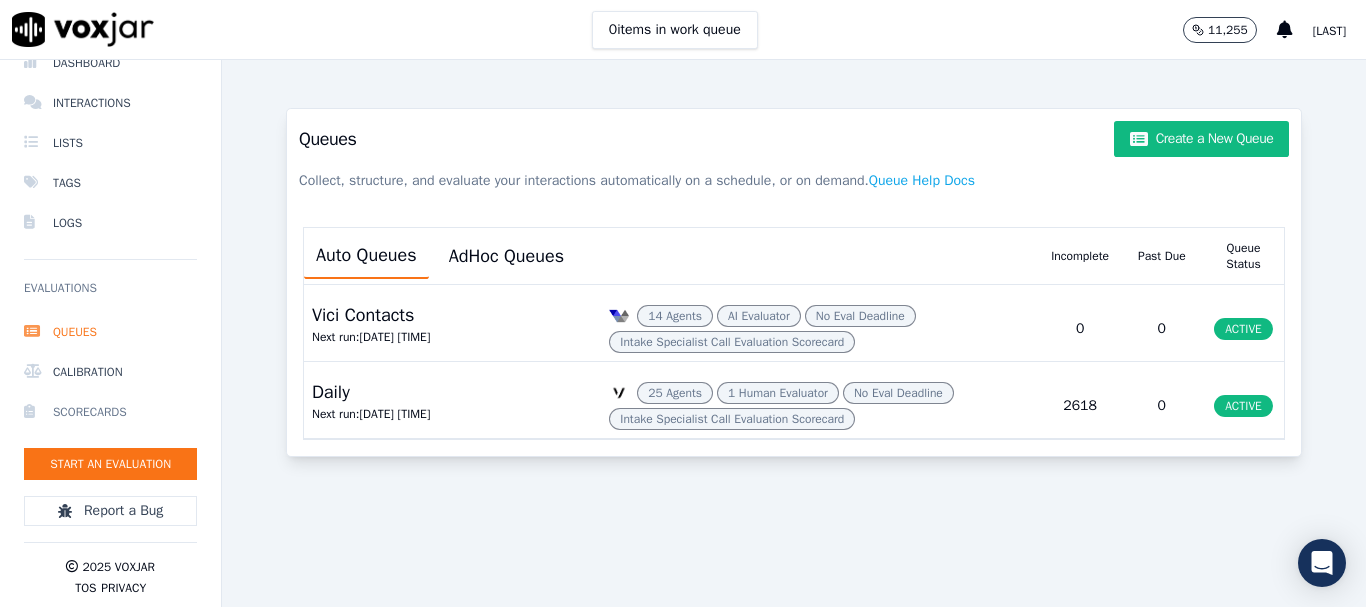 click on "Scorecards" at bounding box center (110, 412) 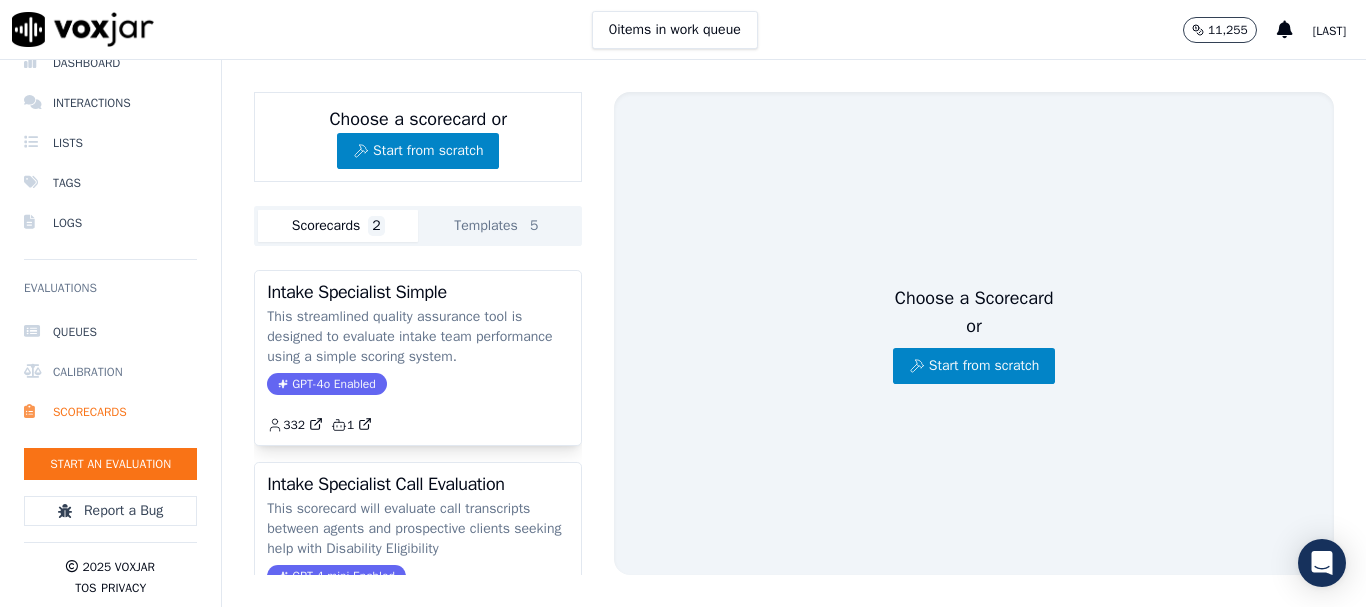 click on "Calibration" at bounding box center (110, 372) 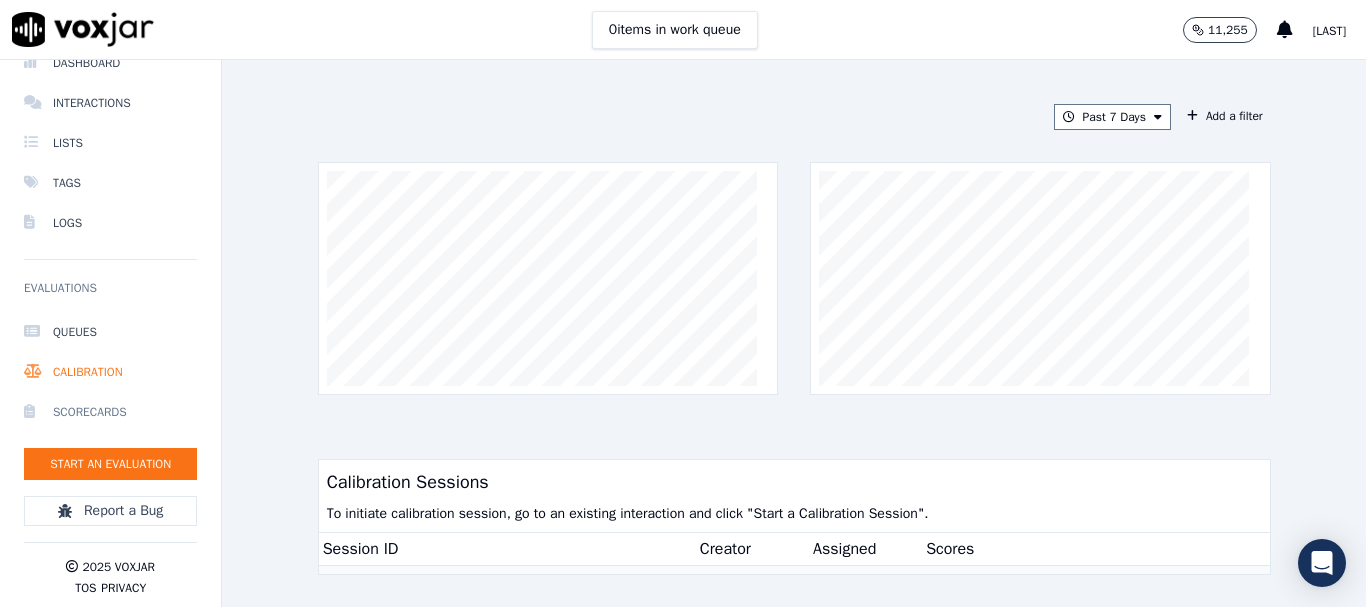 click on "Scorecards" at bounding box center [110, 412] 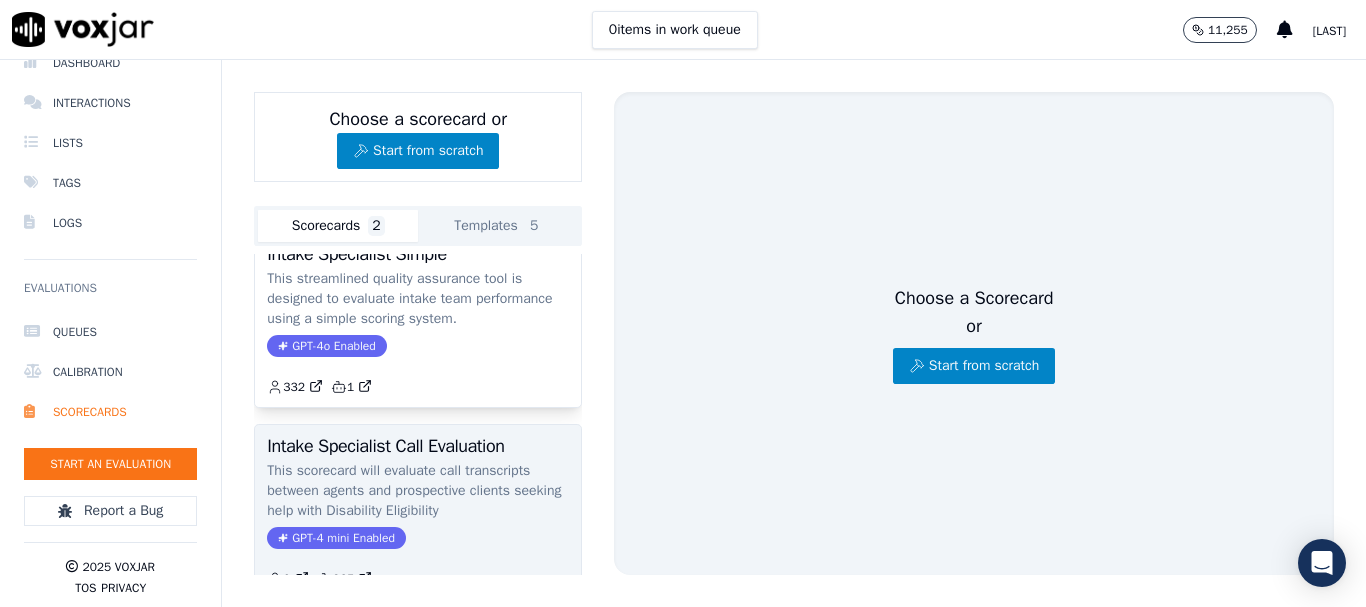 scroll, scrollTop: 0, scrollLeft: 0, axis: both 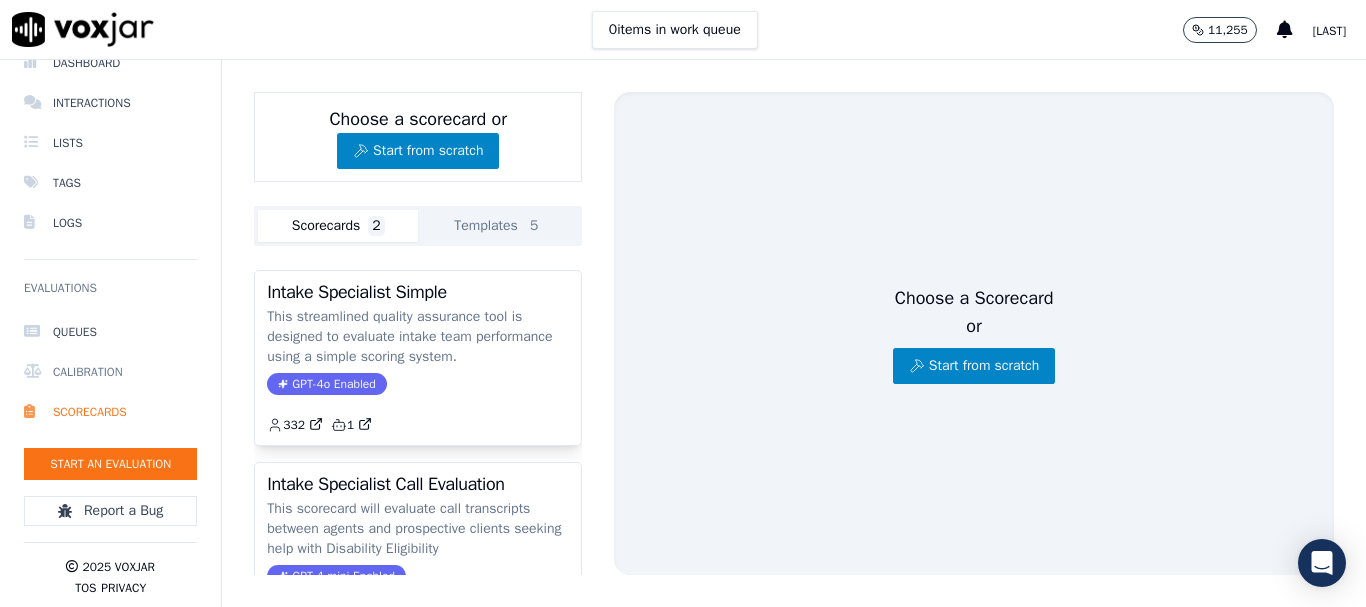 click on "Calibration" at bounding box center [110, 372] 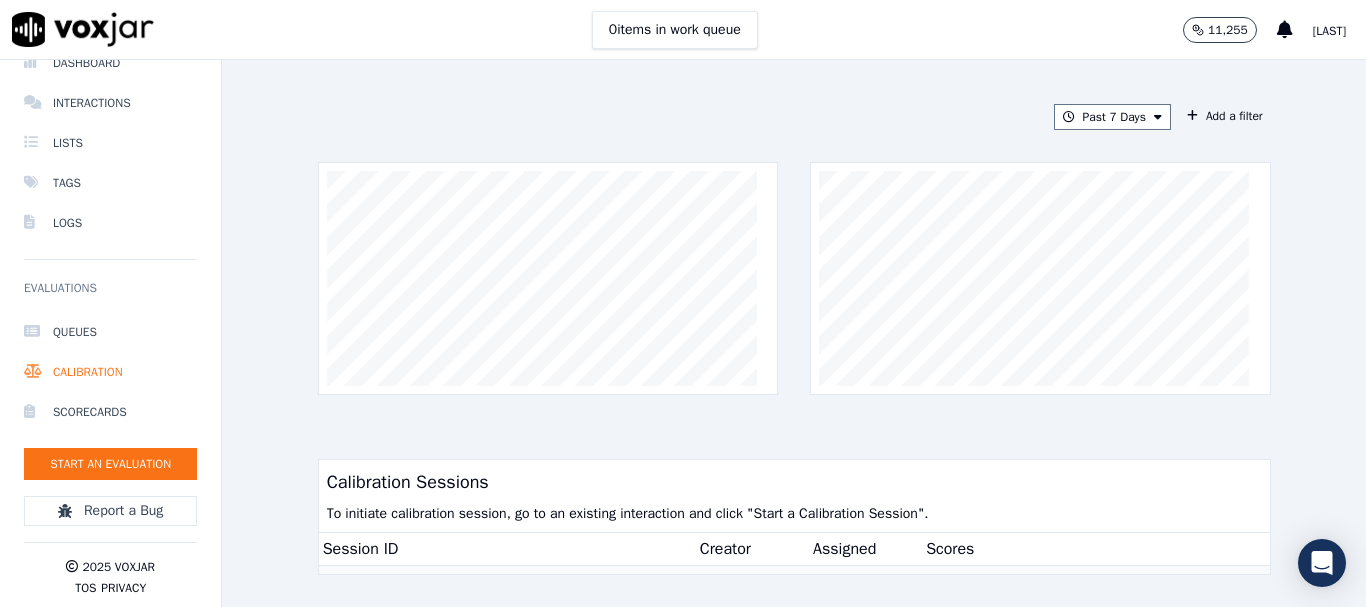 click on "Past 7 Days
Add a filter
Calibration Sessions   To initiate  calibration session, go to an existing interaction and click "Start a Calibration Session".   Session ID   Creator   Assigned   Scores   You don't have any calibration sessions for this time frame" 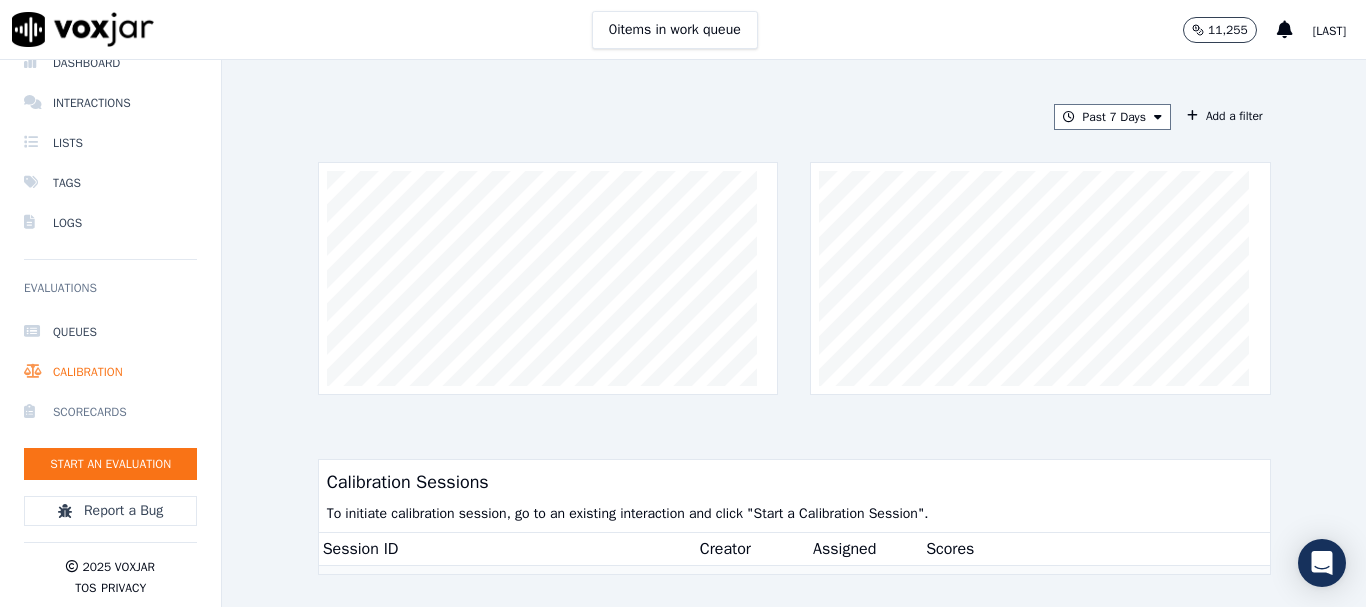 click on "Scorecards" at bounding box center (110, 412) 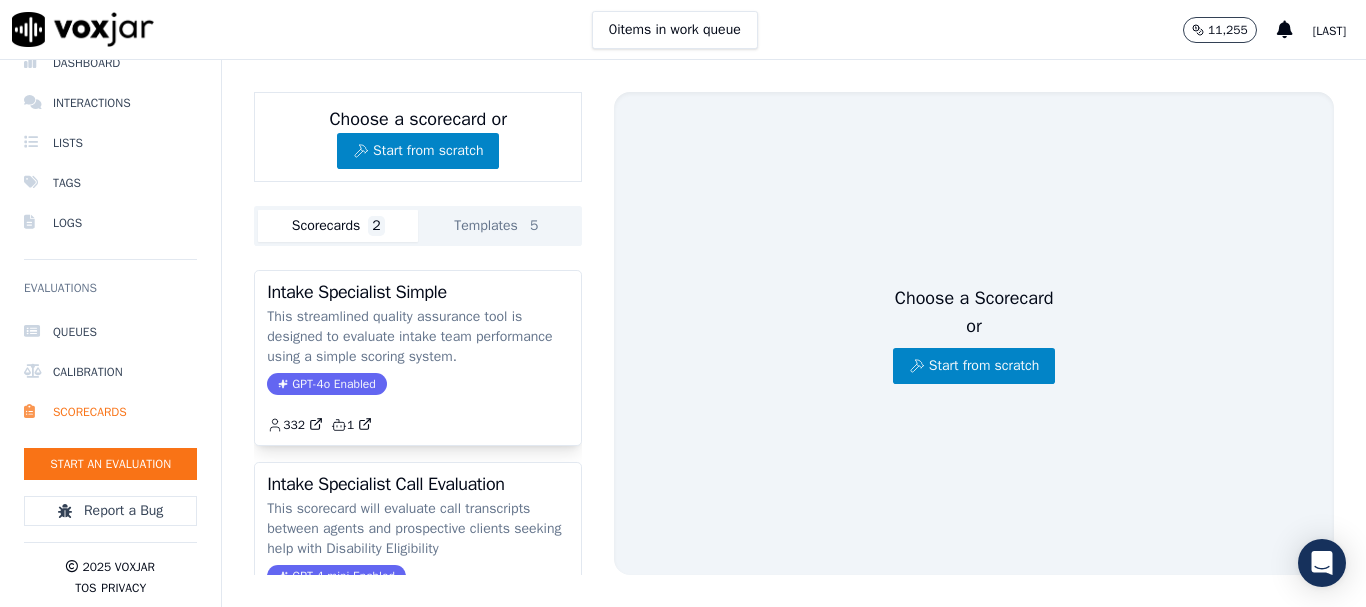 click on "Templates  5" 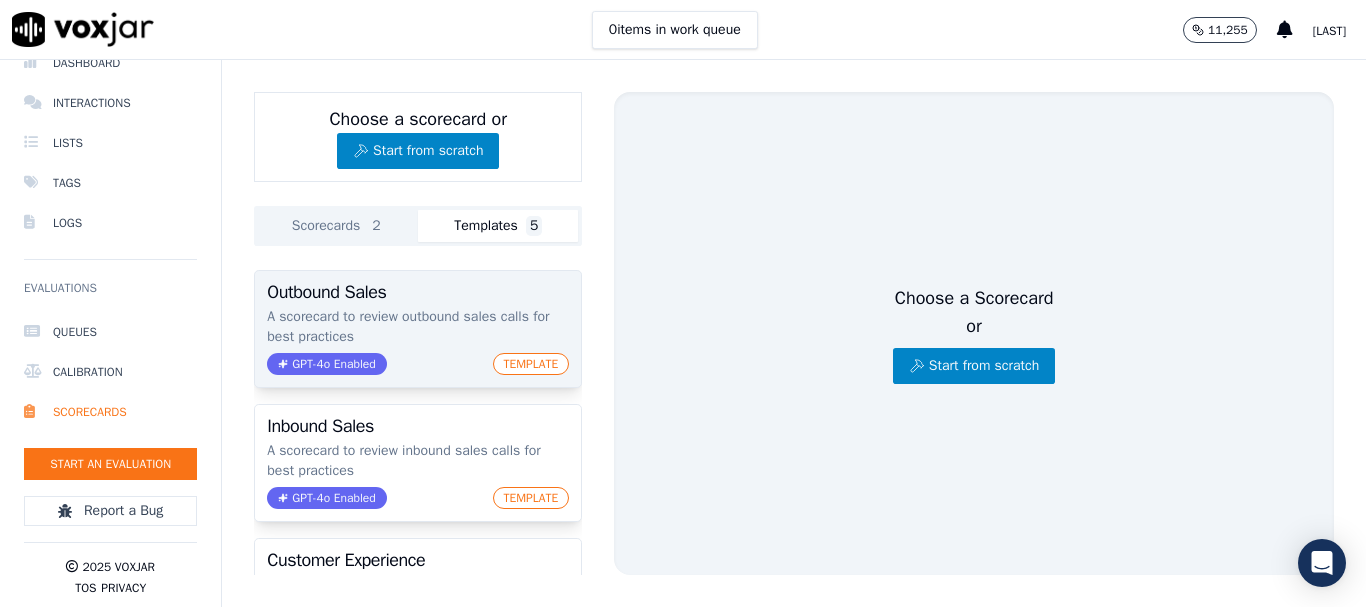 click on "TEMPLATE" 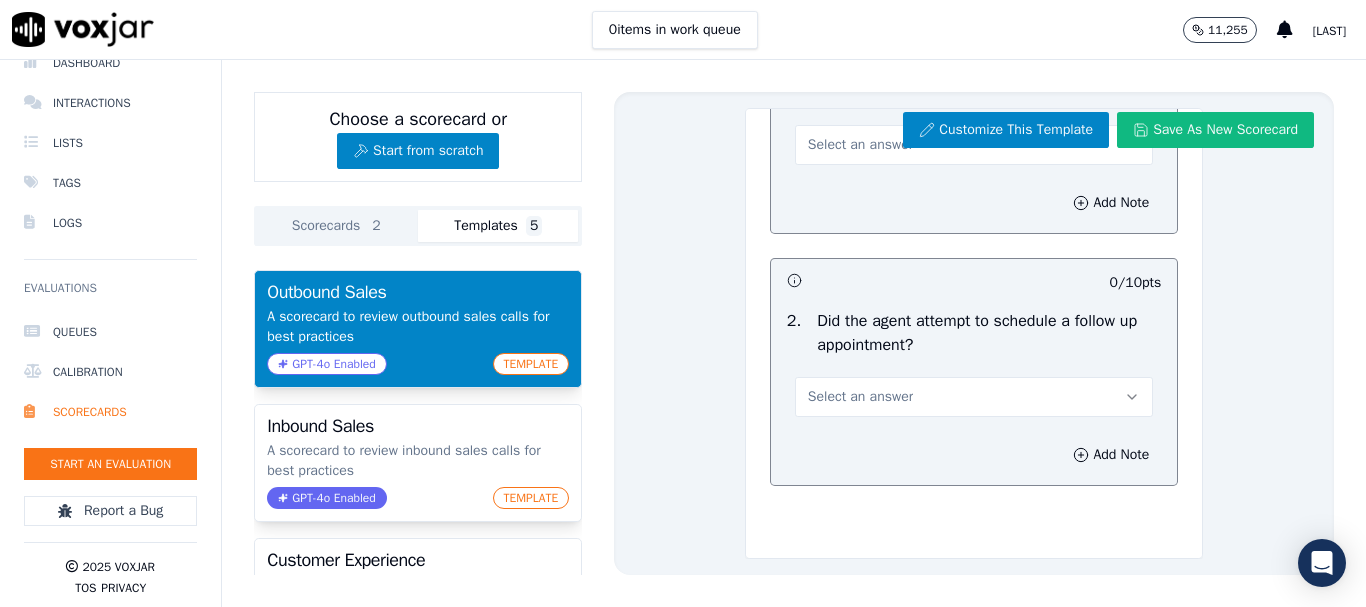 scroll, scrollTop: 2445, scrollLeft: 0, axis: vertical 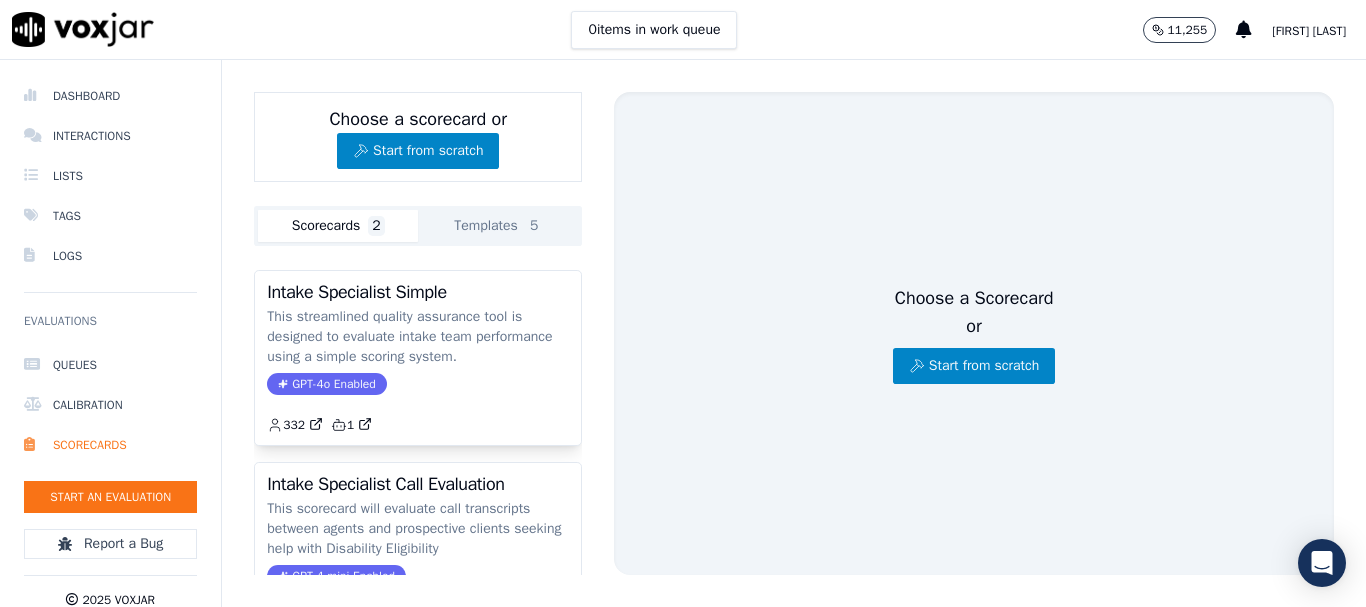 click on "Templates  5" 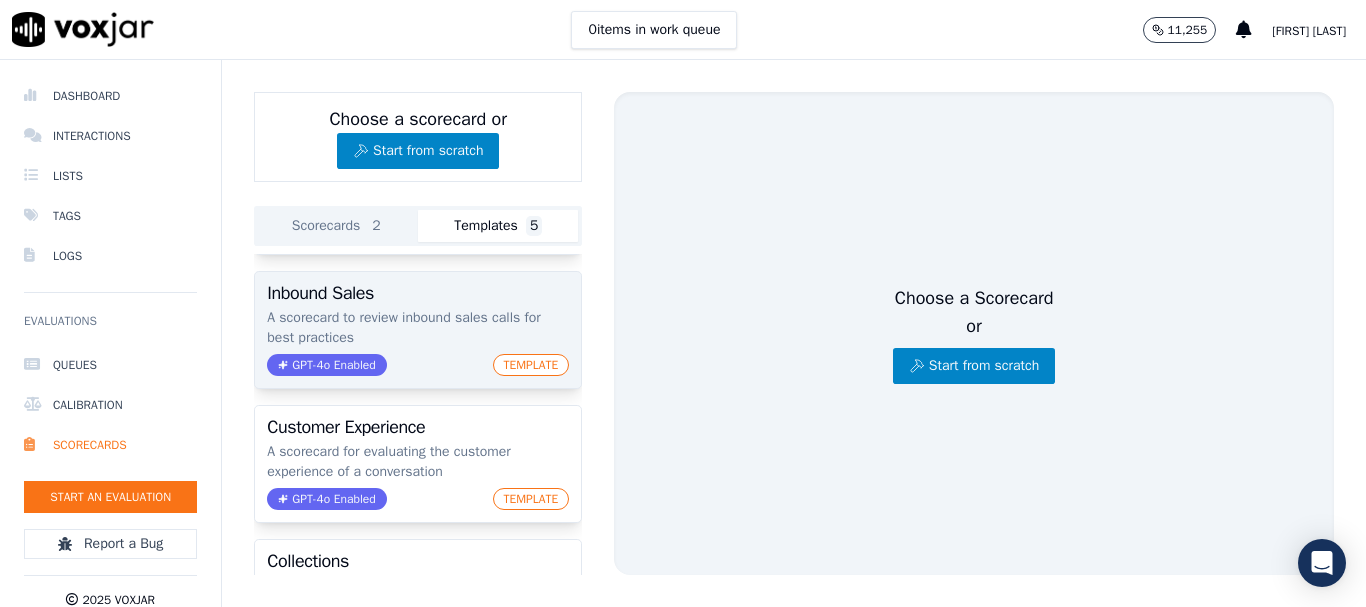 scroll, scrollTop: 0, scrollLeft: 0, axis: both 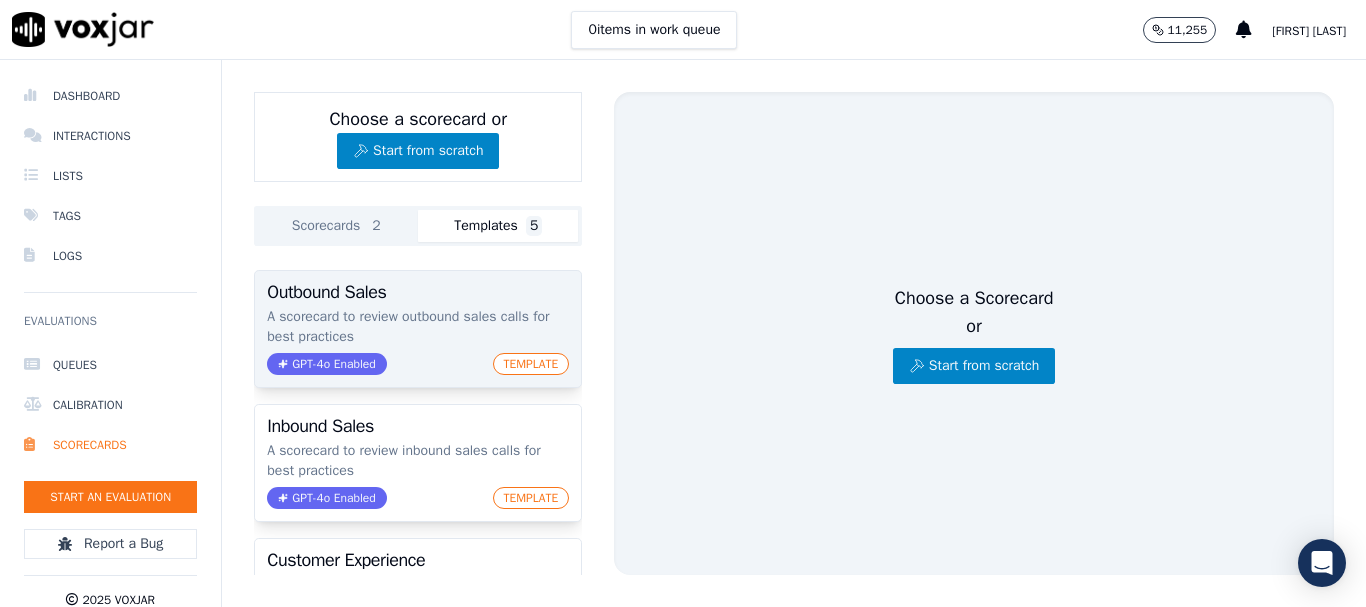click on "TEMPLATE" 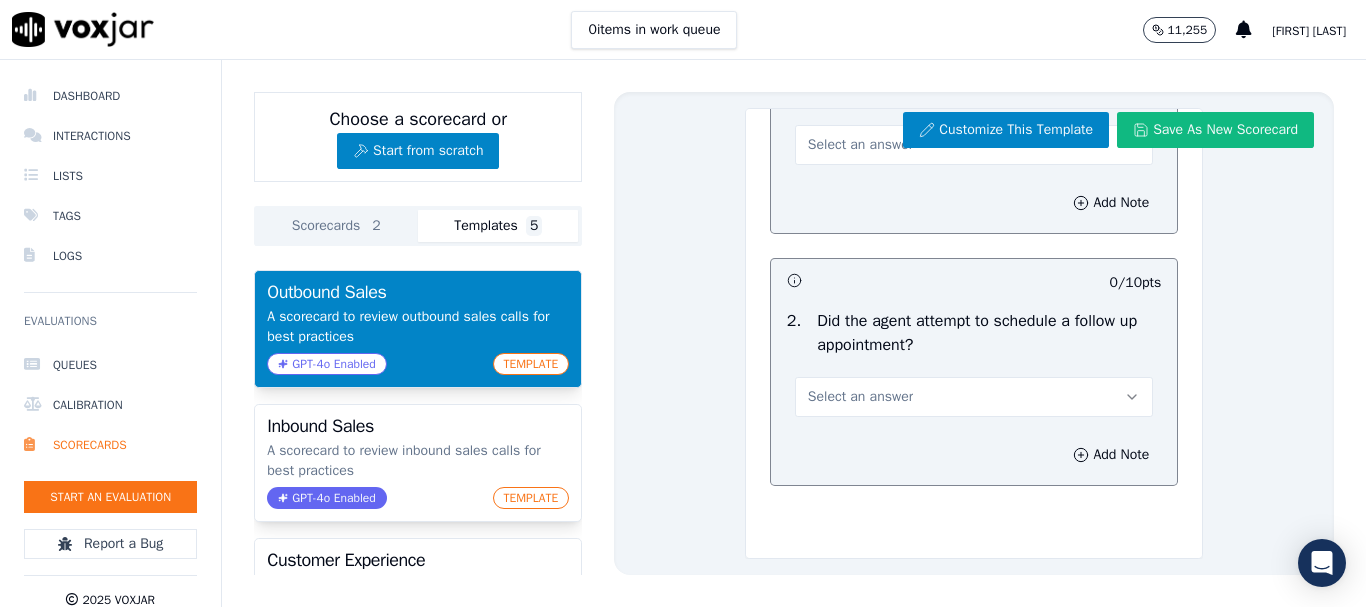 scroll, scrollTop: 2445, scrollLeft: 0, axis: vertical 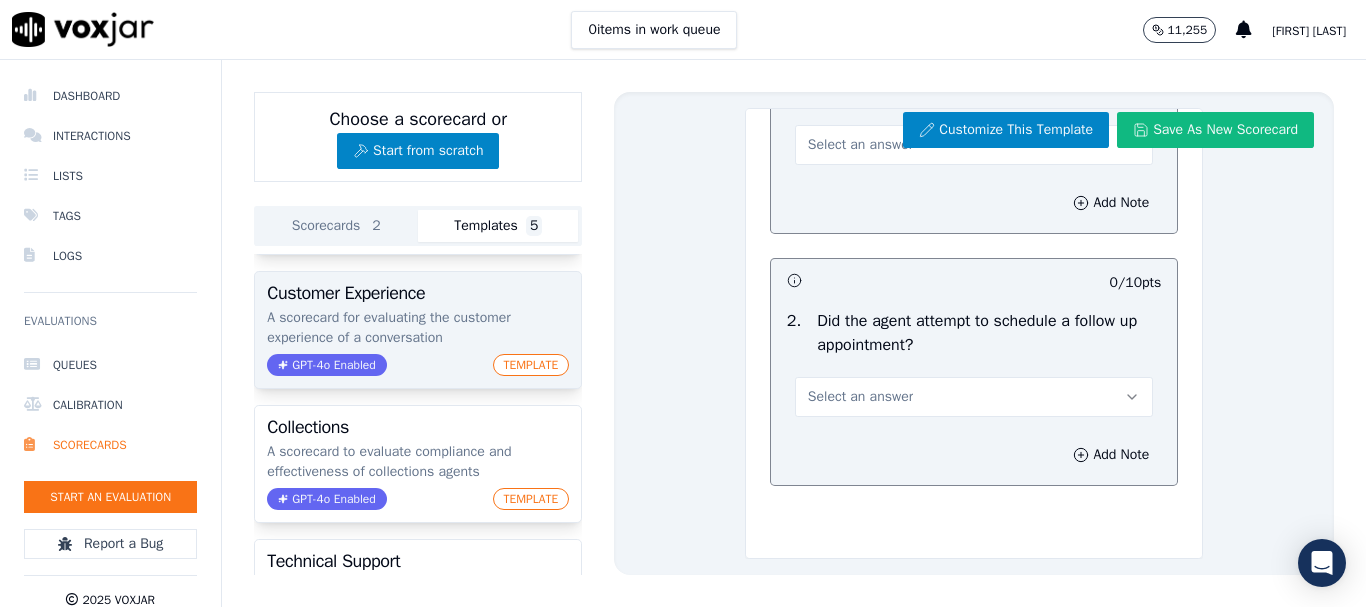 click on "TEMPLATE" 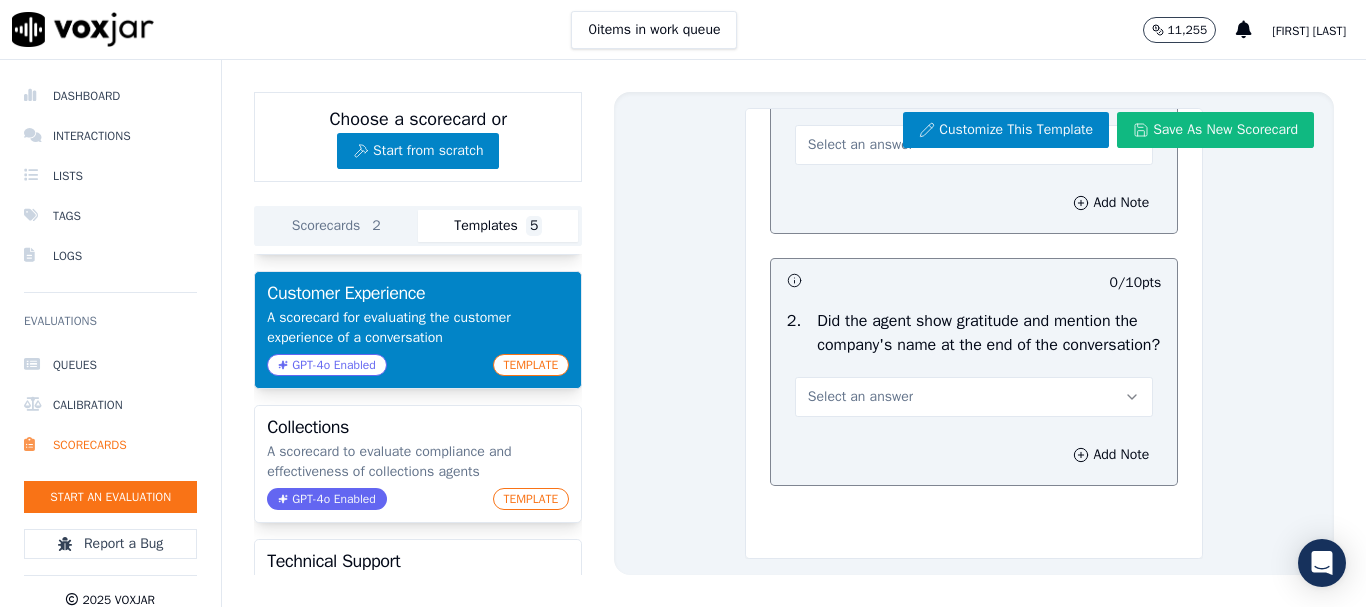 scroll, scrollTop: 2372, scrollLeft: 0, axis: vertical 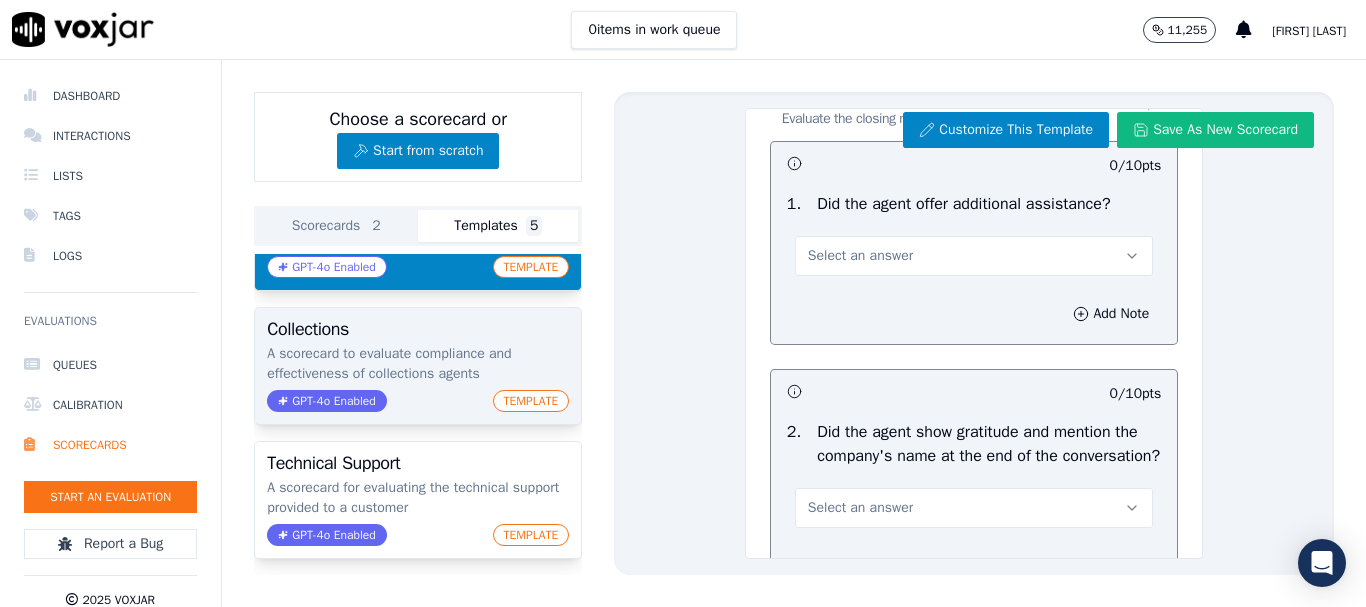 click on "TEMPLATE" 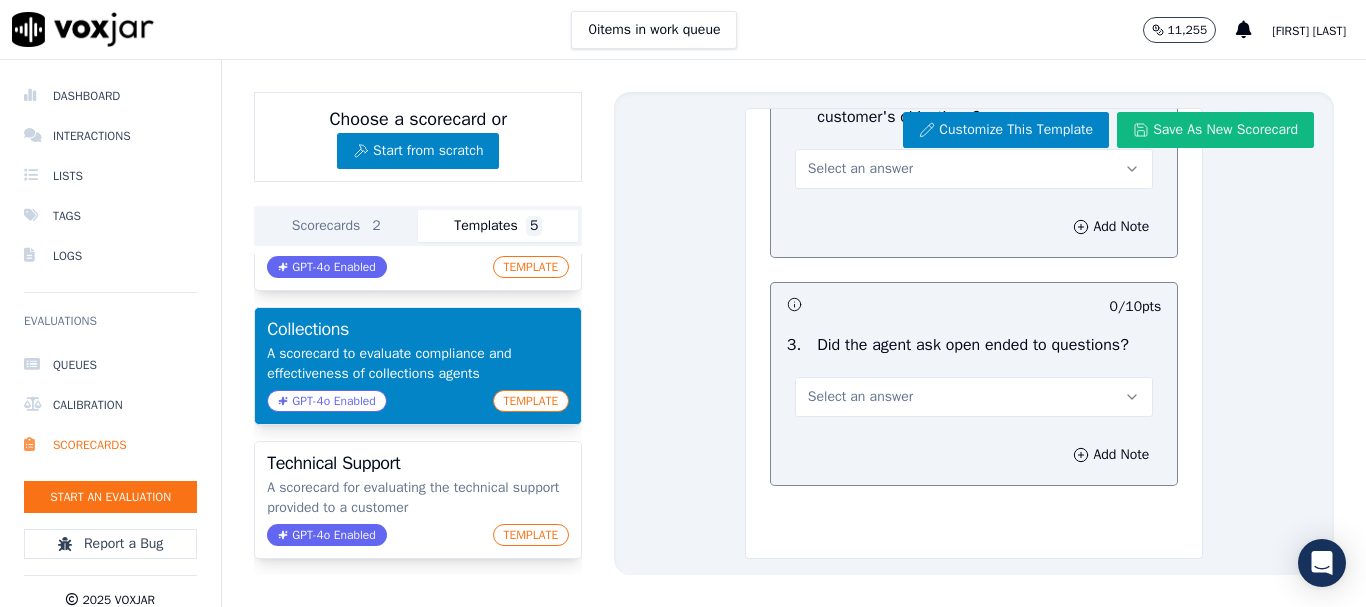 scroll, scrollTop: 3201, scrollLeft: 0, axis: vertical 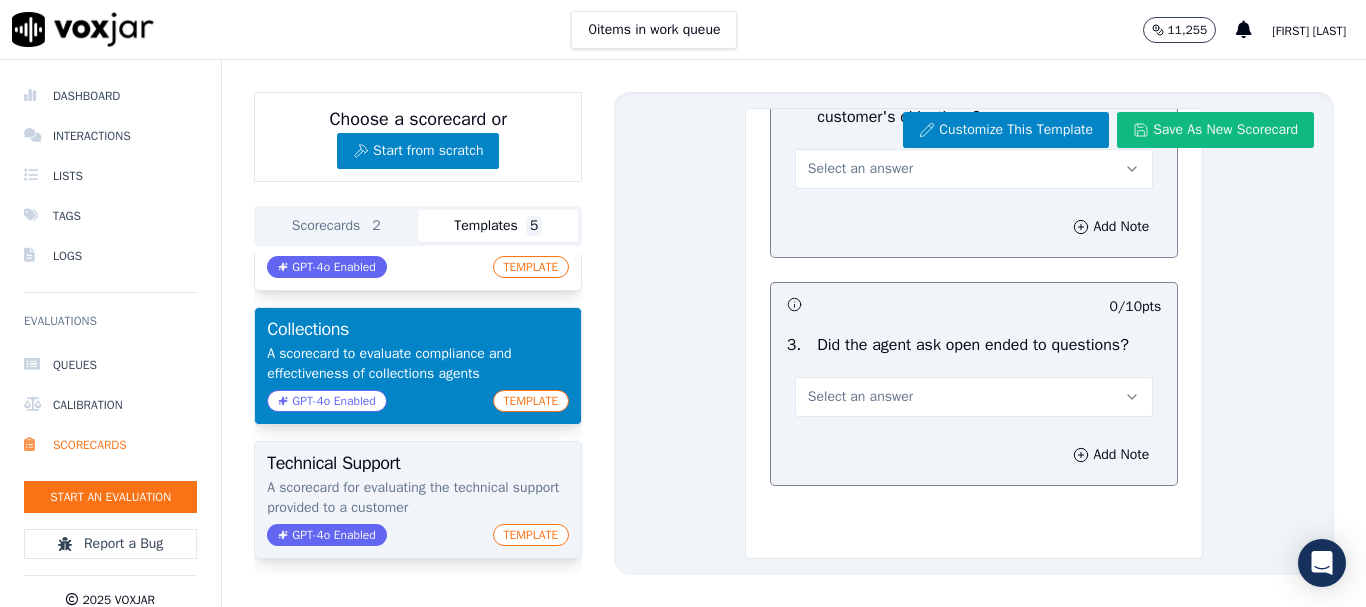 click on "TEMPLATE" 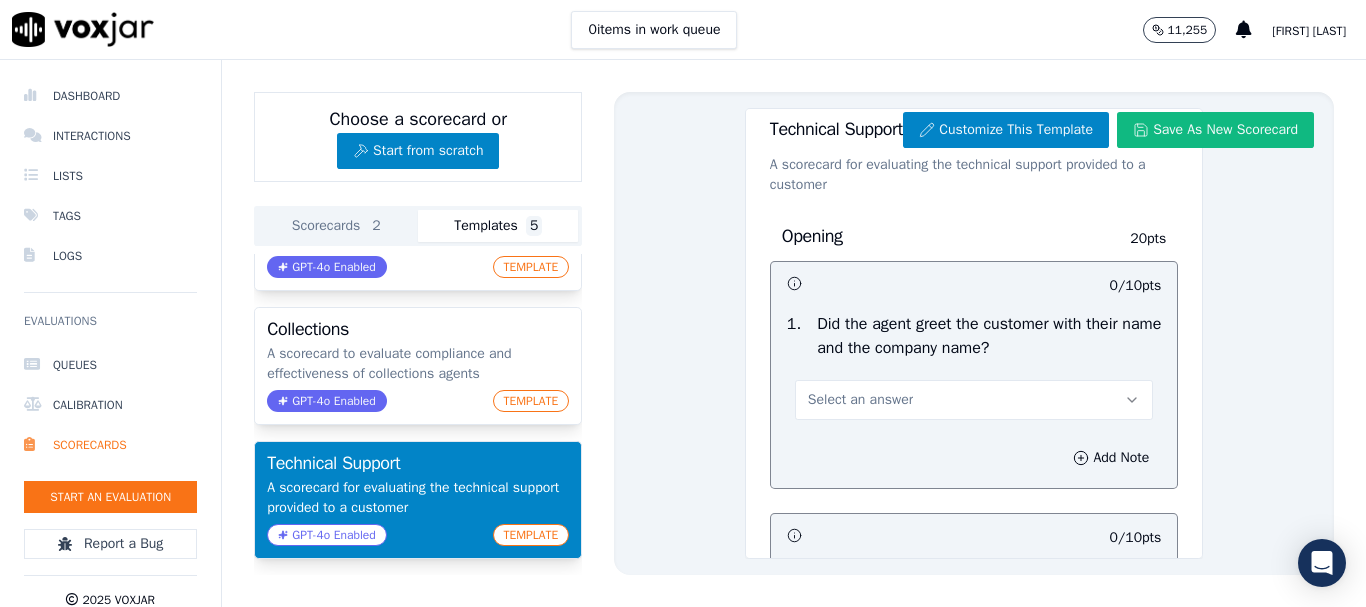 scroll, scrollTop: 0, scrollLeft: 0, axis: both 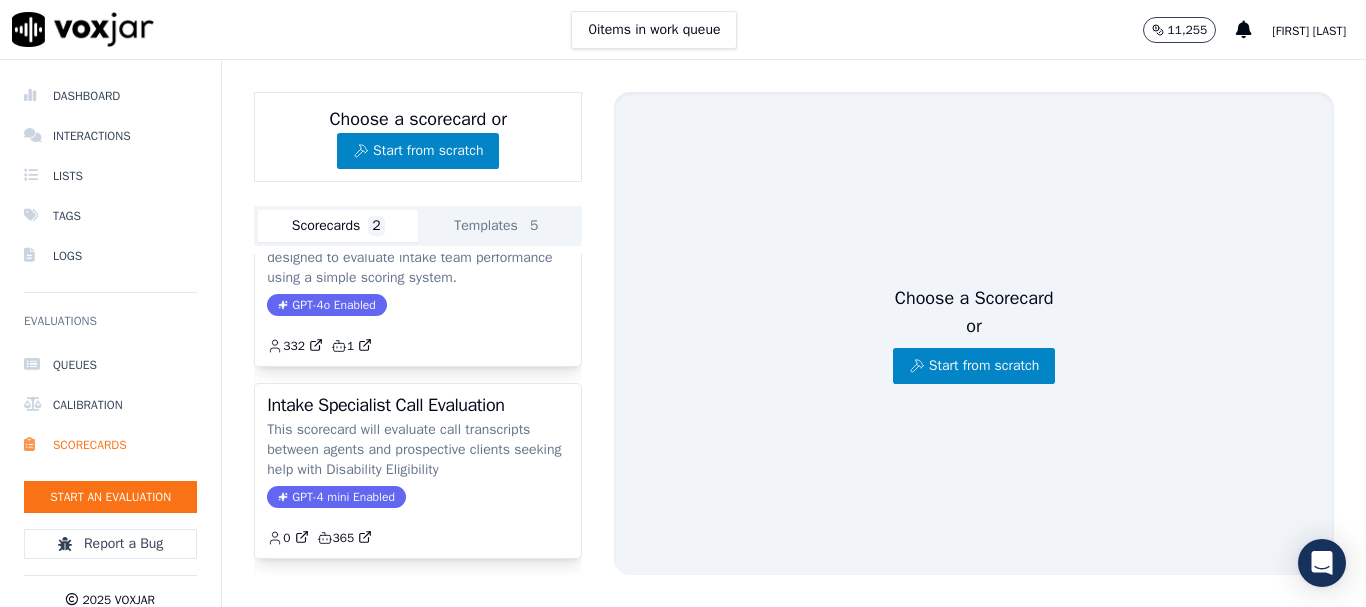 click on "Scorecards  2" at bounding box center (338, 226) 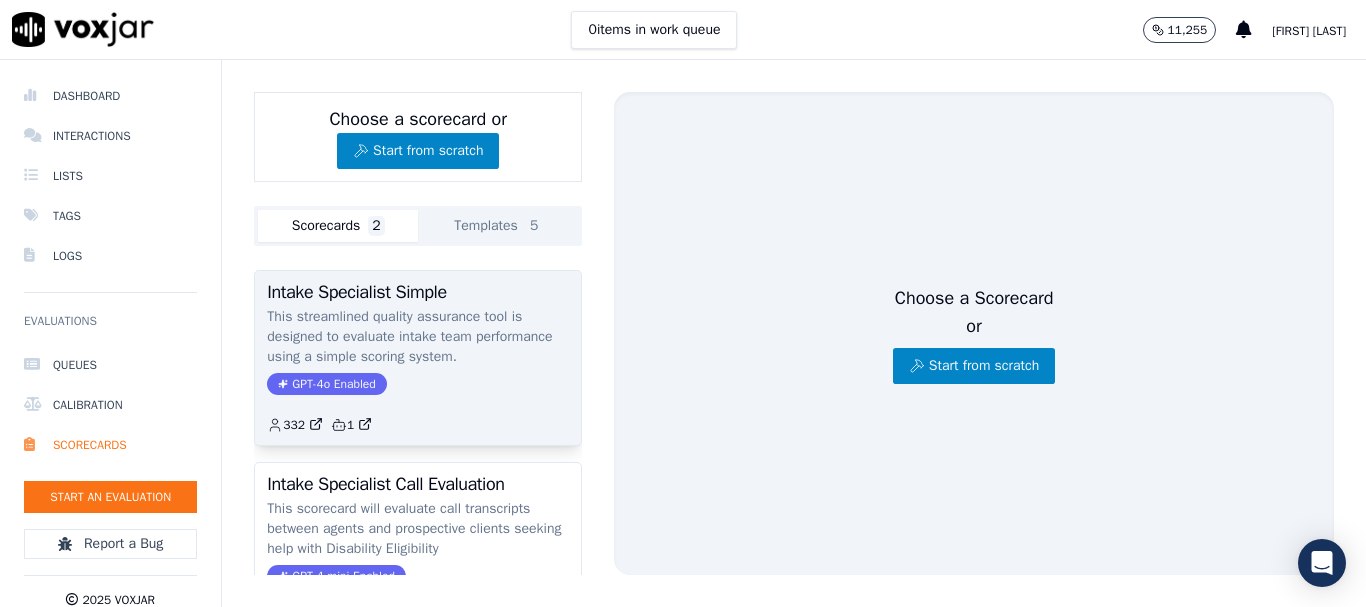 scroll, scrollTop: 124, scrollLeft: 0, axis: vertical 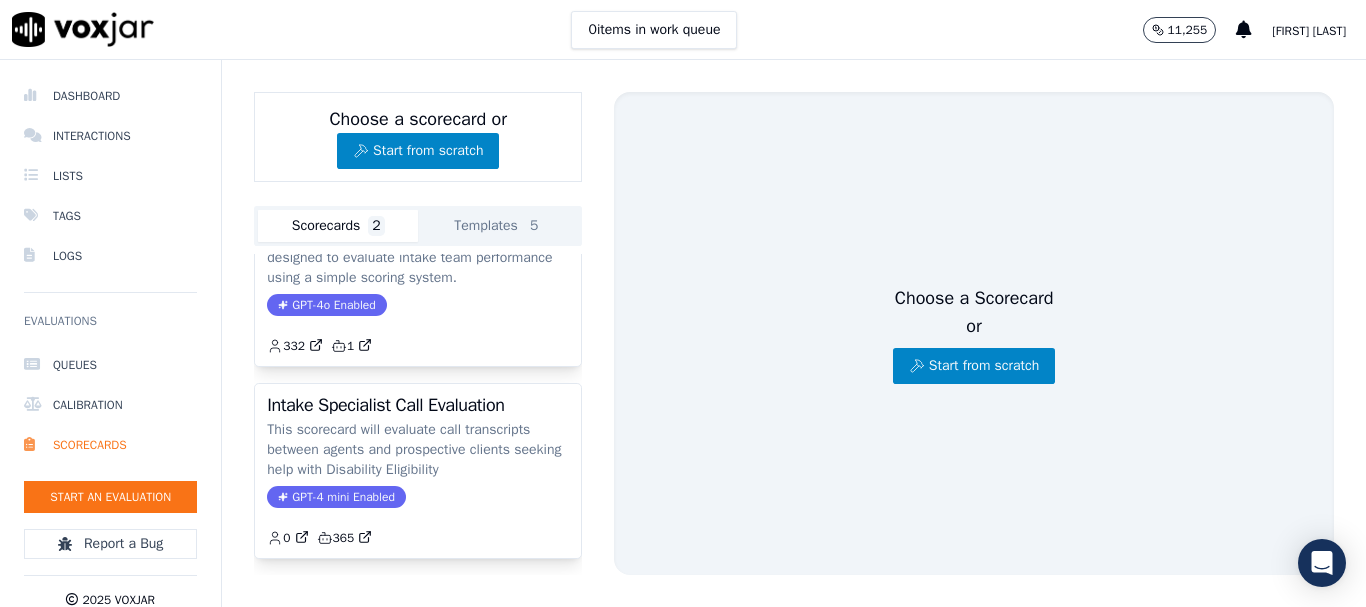click on "Templates  5" 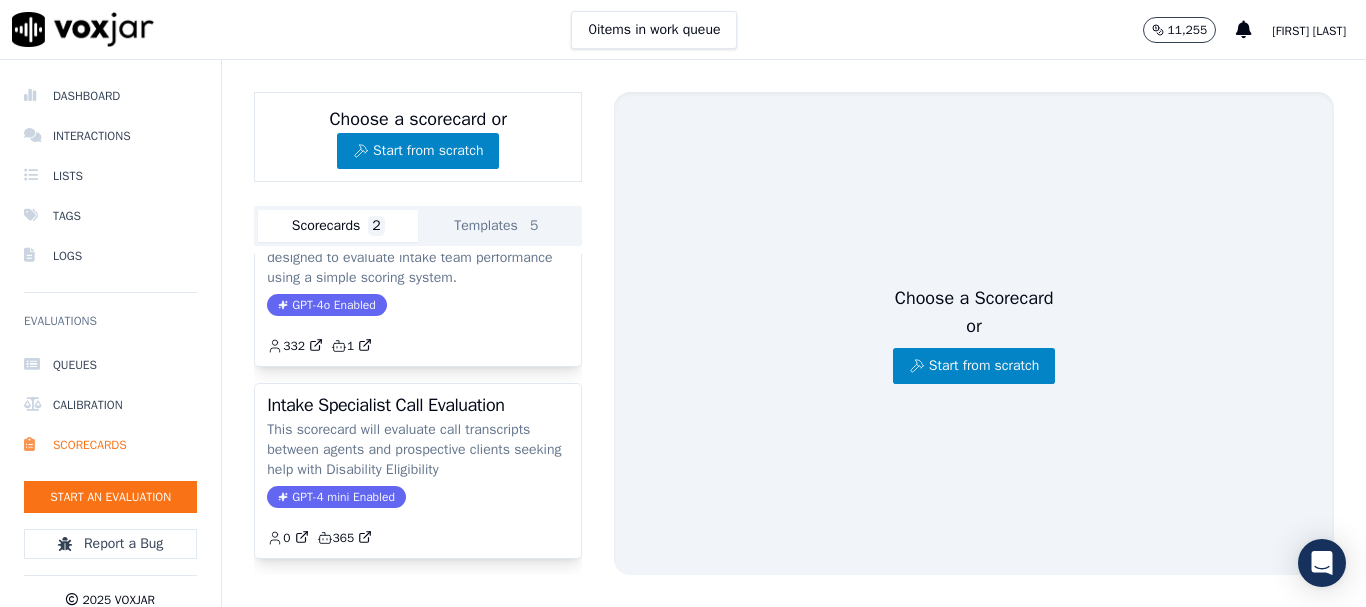 click on "Scorecards  2" at bounding box center [338, 226] 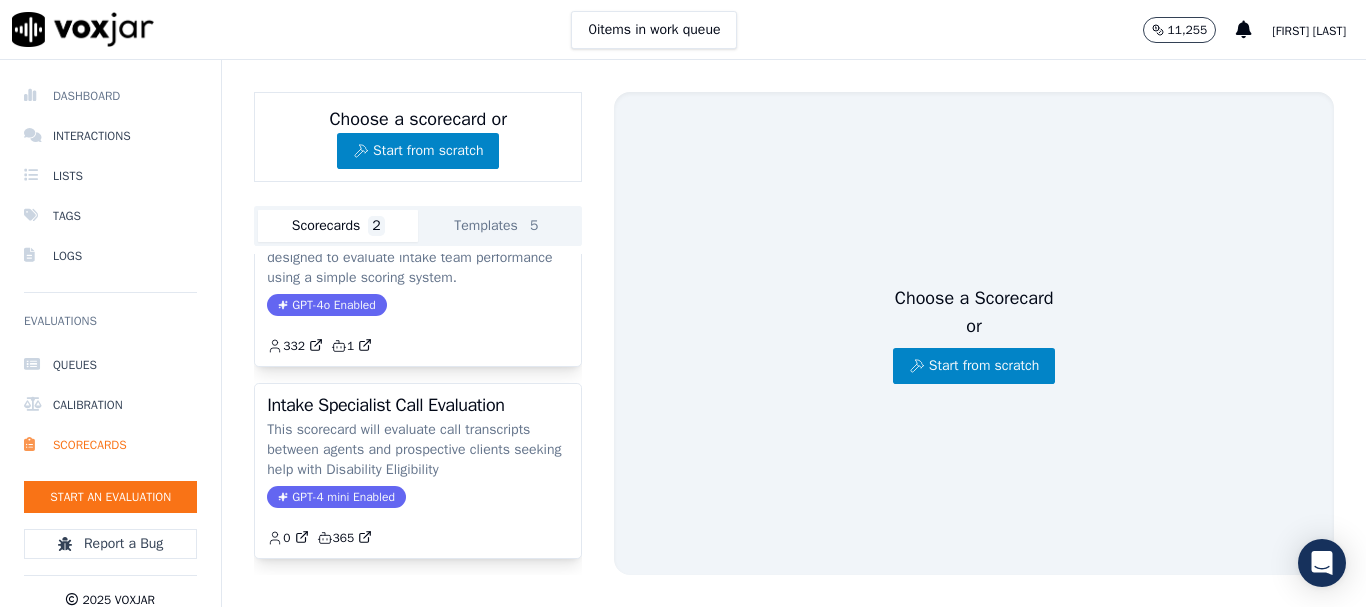 click on "Dashboard" at bounding box center (110, 96) 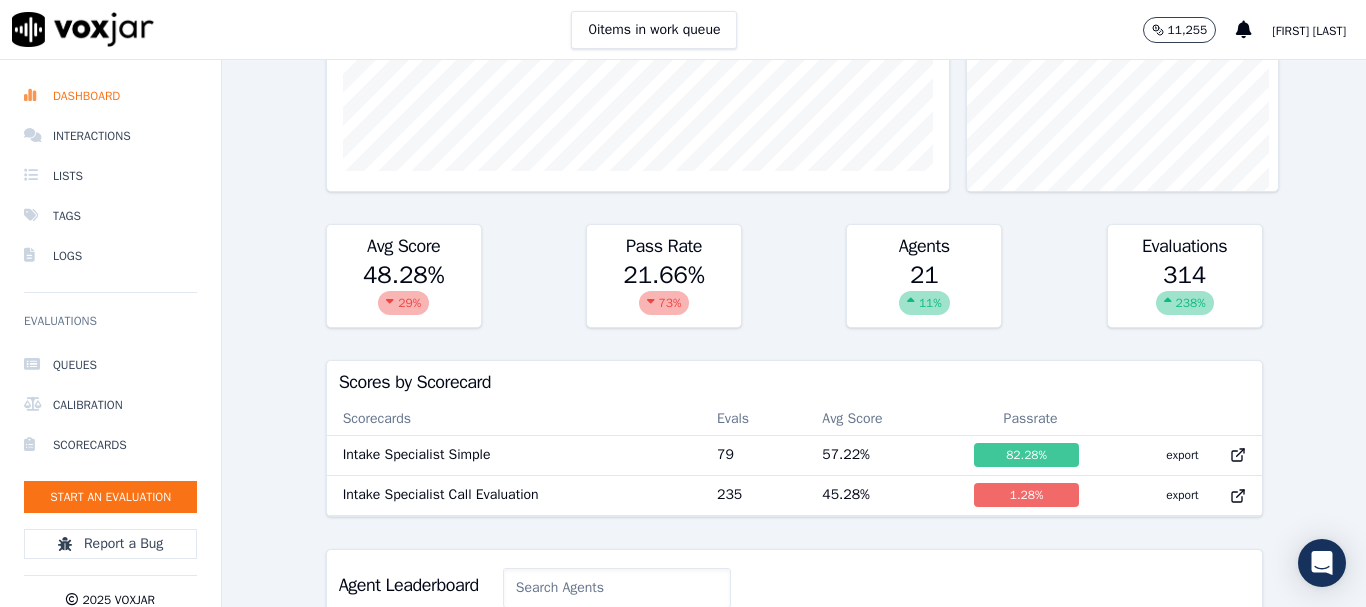 scroll, scrollTop: 400, scrollLeft: 0, axis: vertical 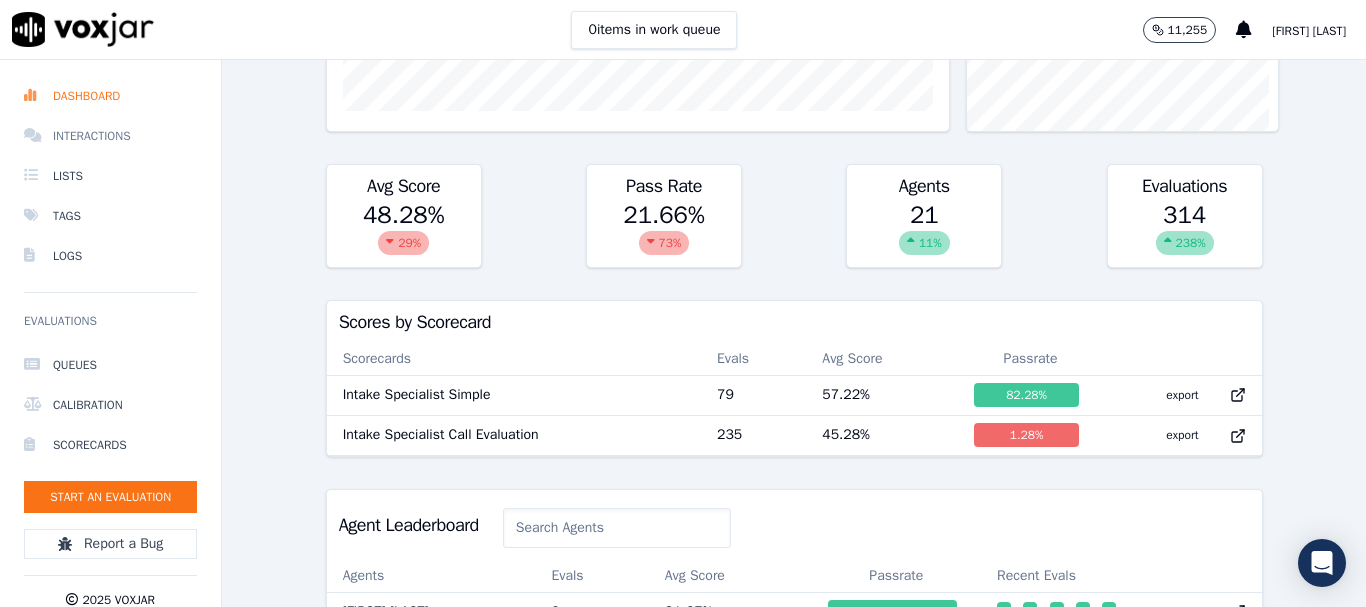 click on "Interactions" at bounding box center [110, 136] 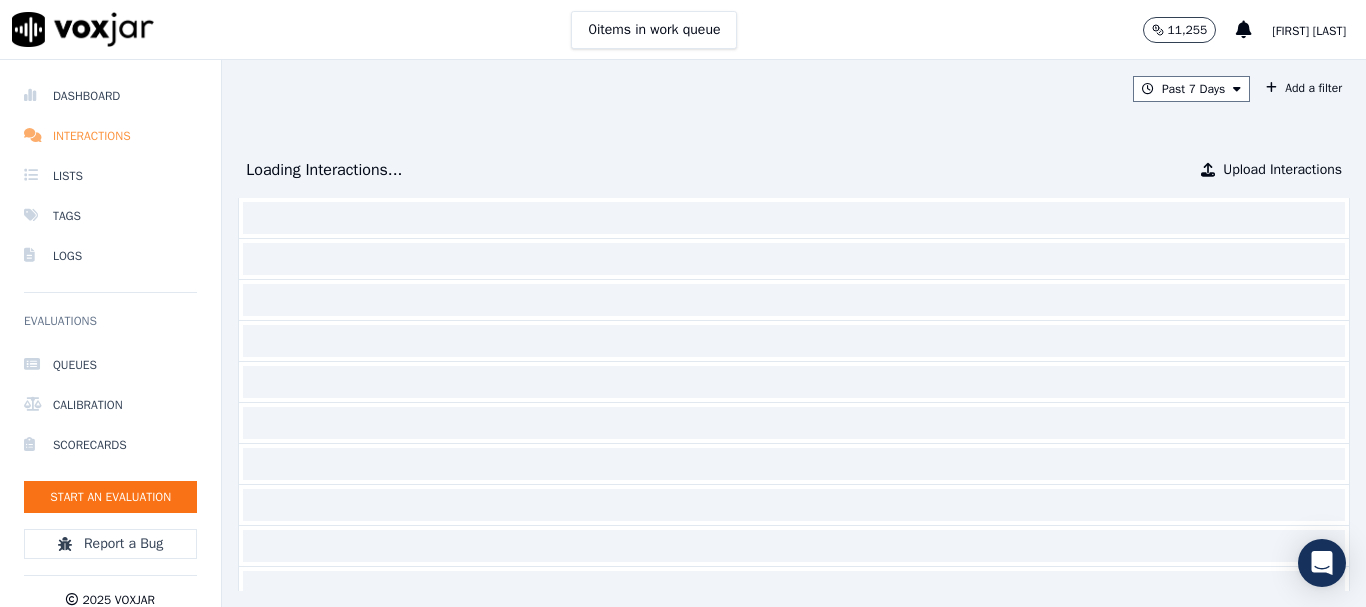 scroll, scrollTop: 0, scrollLeft: 0, axis: both 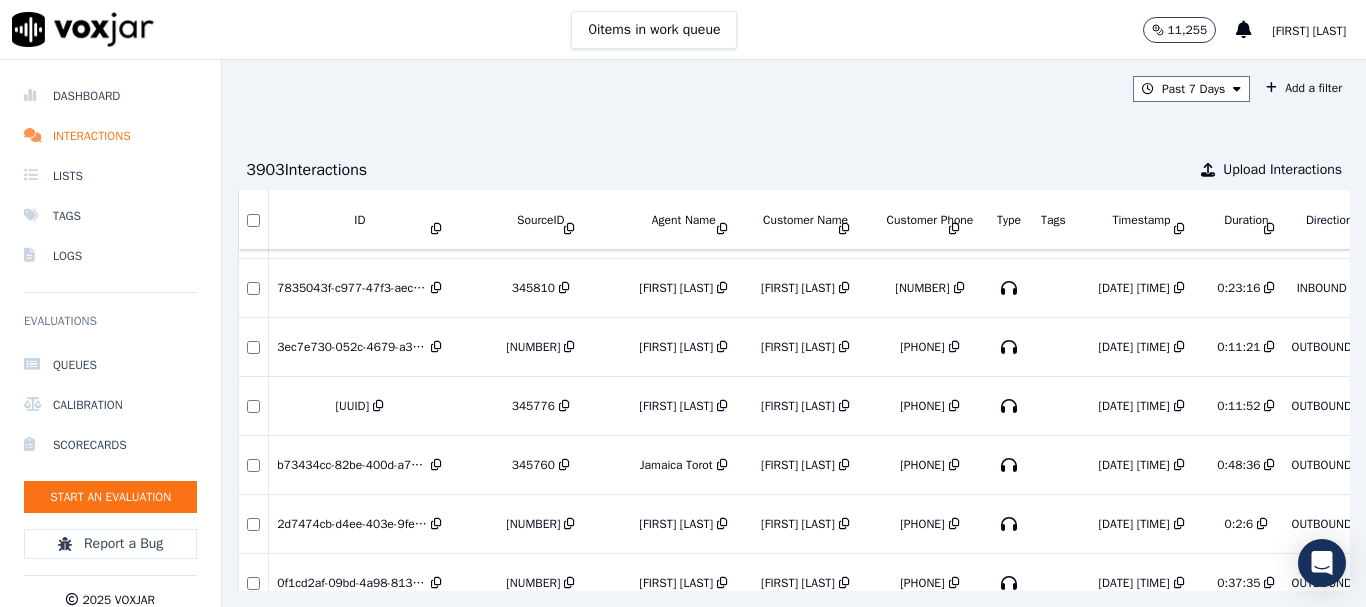 click on "0  items in work queue     11,255         [LAST]" at bounding box center (683, 30) 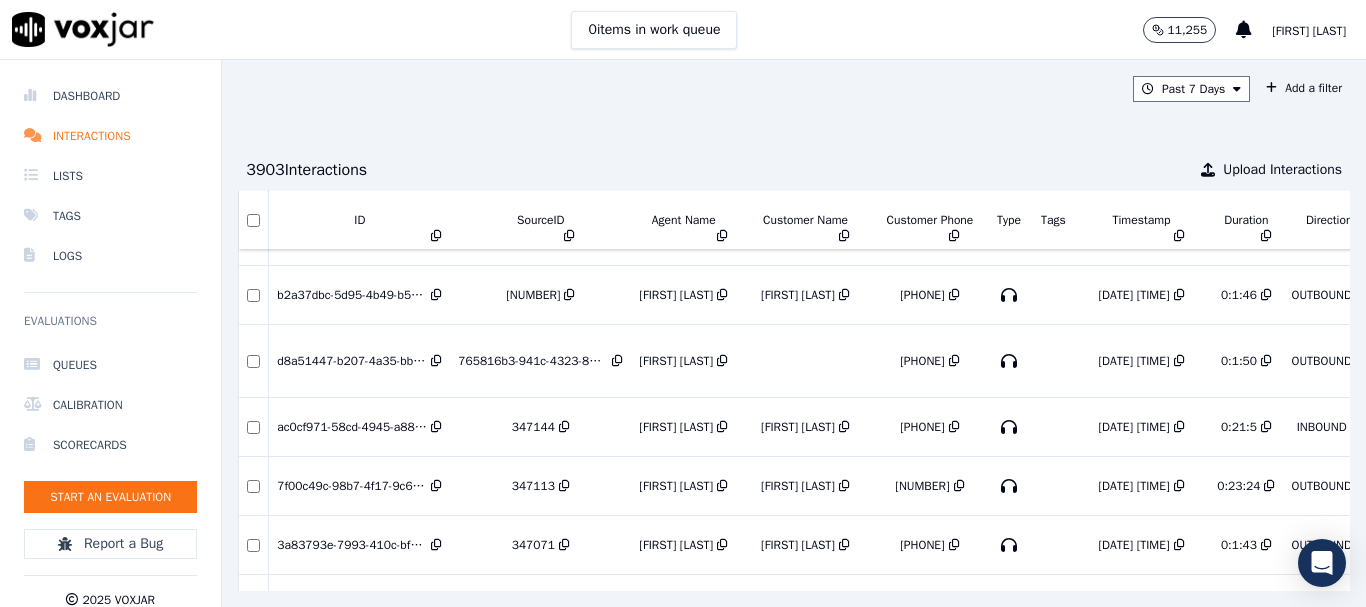 scroll, scrollTop: 5141, scrollLeft: 0, axis: vertical 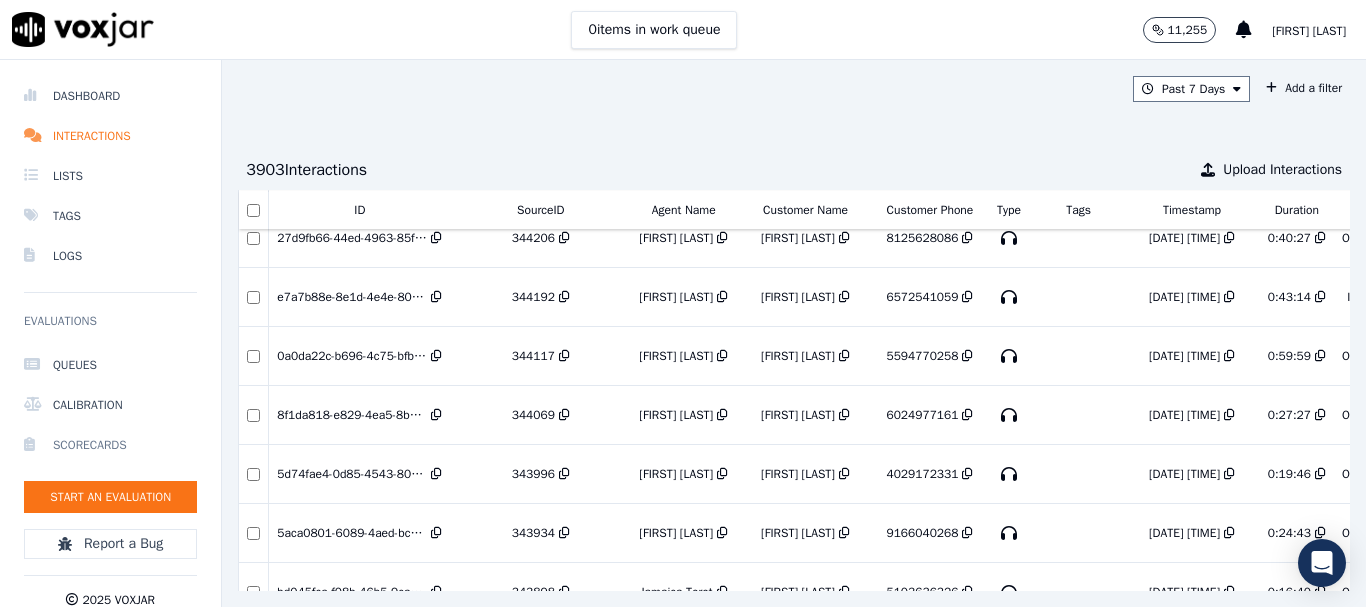click on "Scorecards" at bounding box center (110, 445) 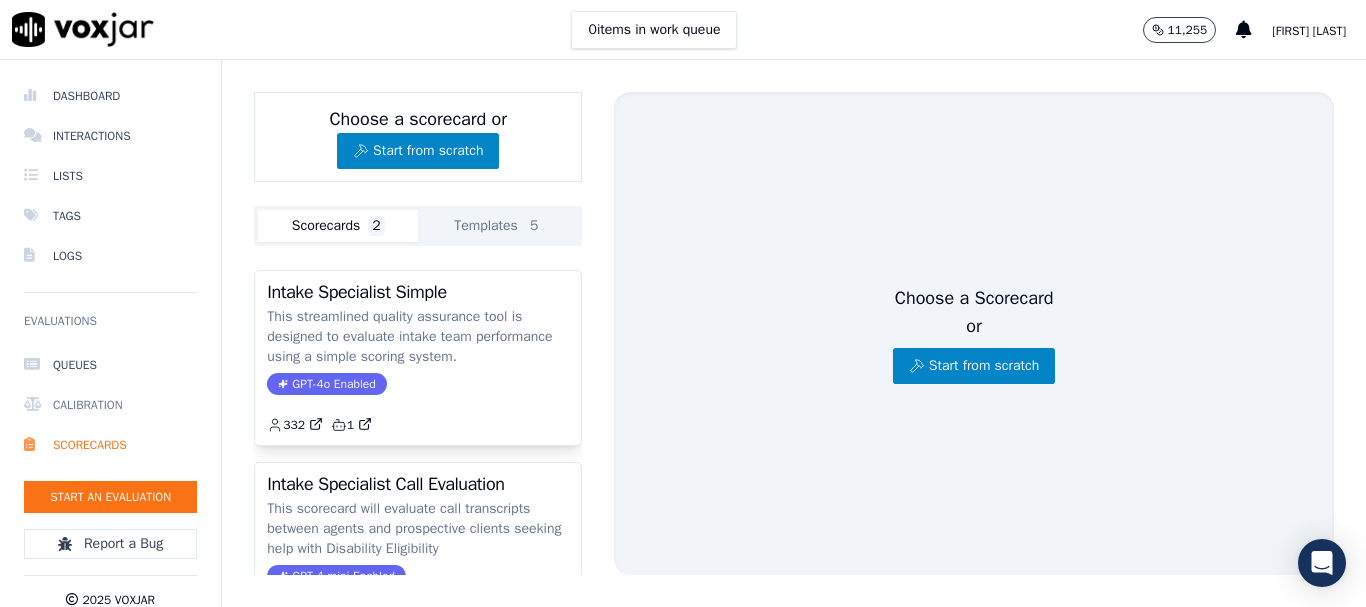 click on "Calibration" at bounding box center [110, 405] 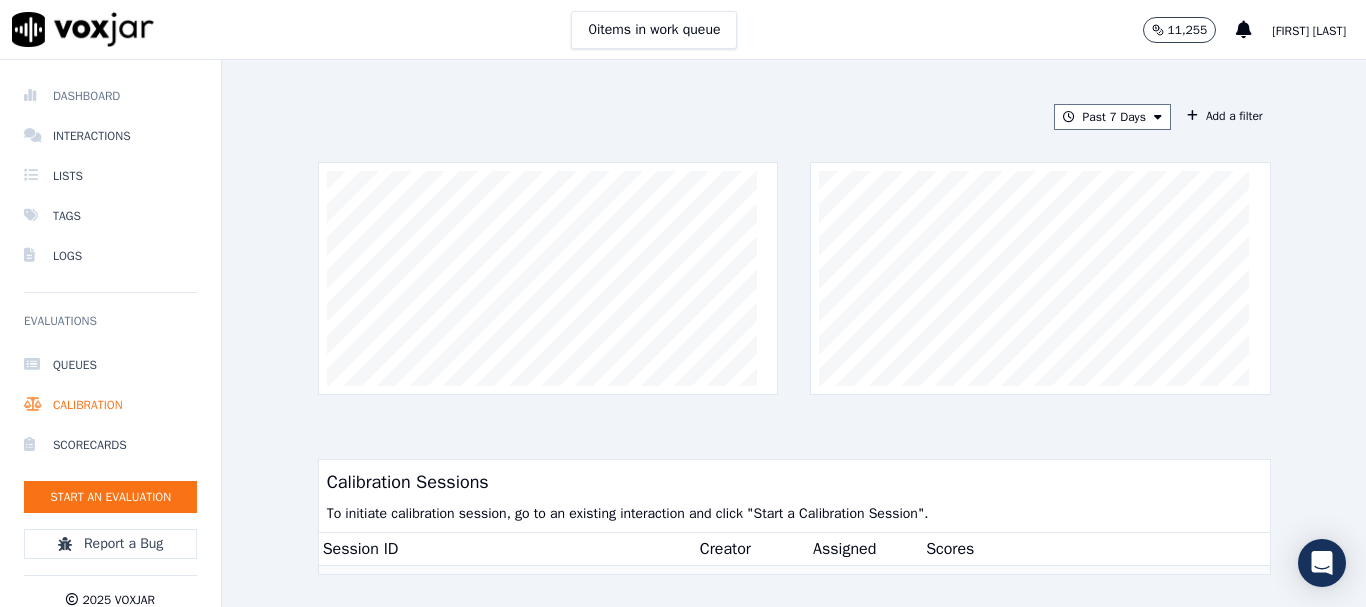 drag, startPoint x: 120, startPoint y: 90, endPoint x: 128, endPoint y: 98, distance: 11.313708 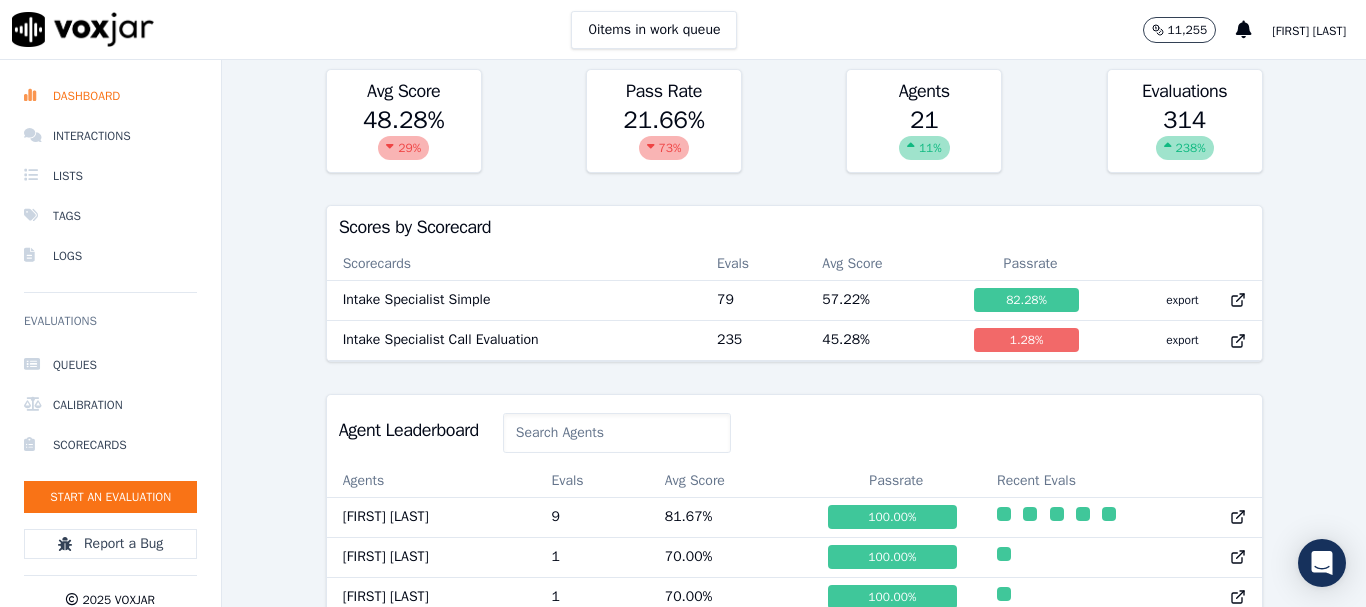 scroll, scrollTop: 533, scrollLeft: 0, axis: vertical 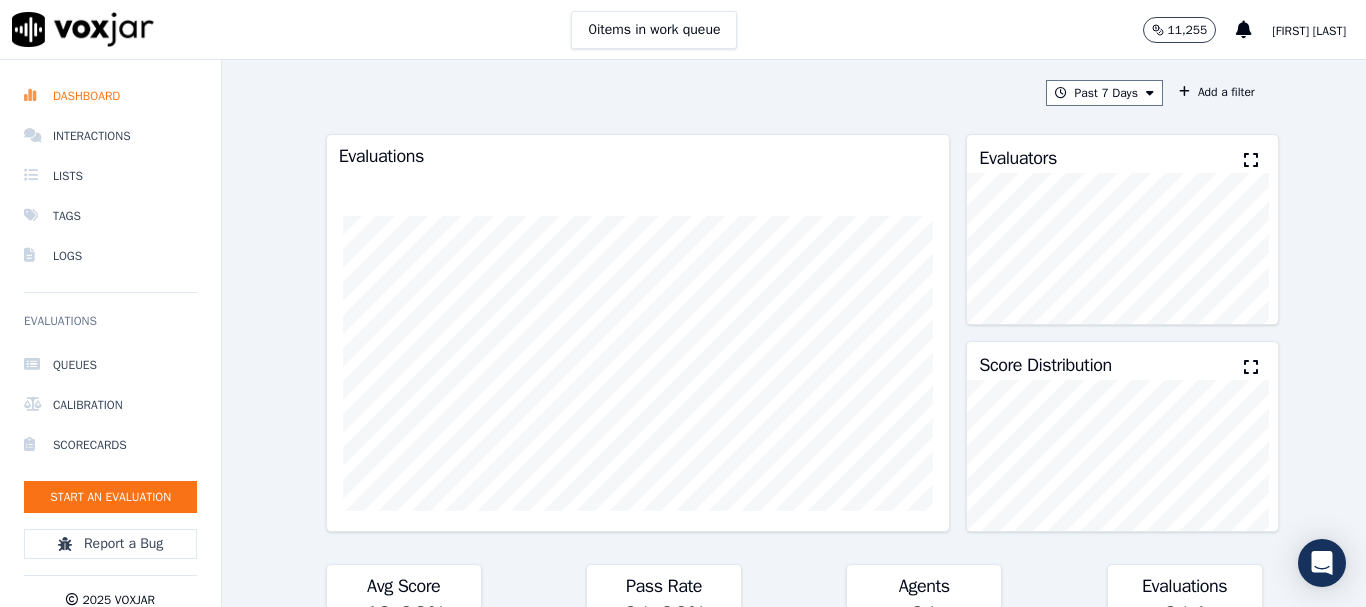 click on "Past 7 Days
Add a filter" at bounding box center (794, 93) 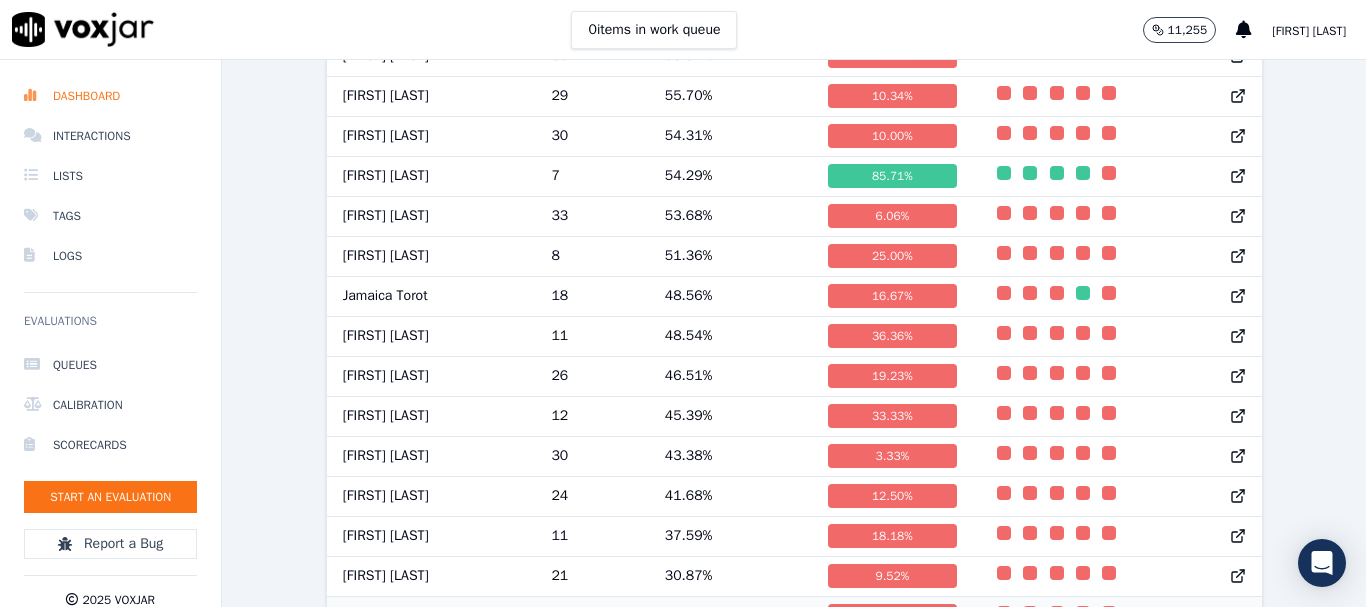 scroll, scrollTop: 1311, scrollLeft: 0, axis: vertical 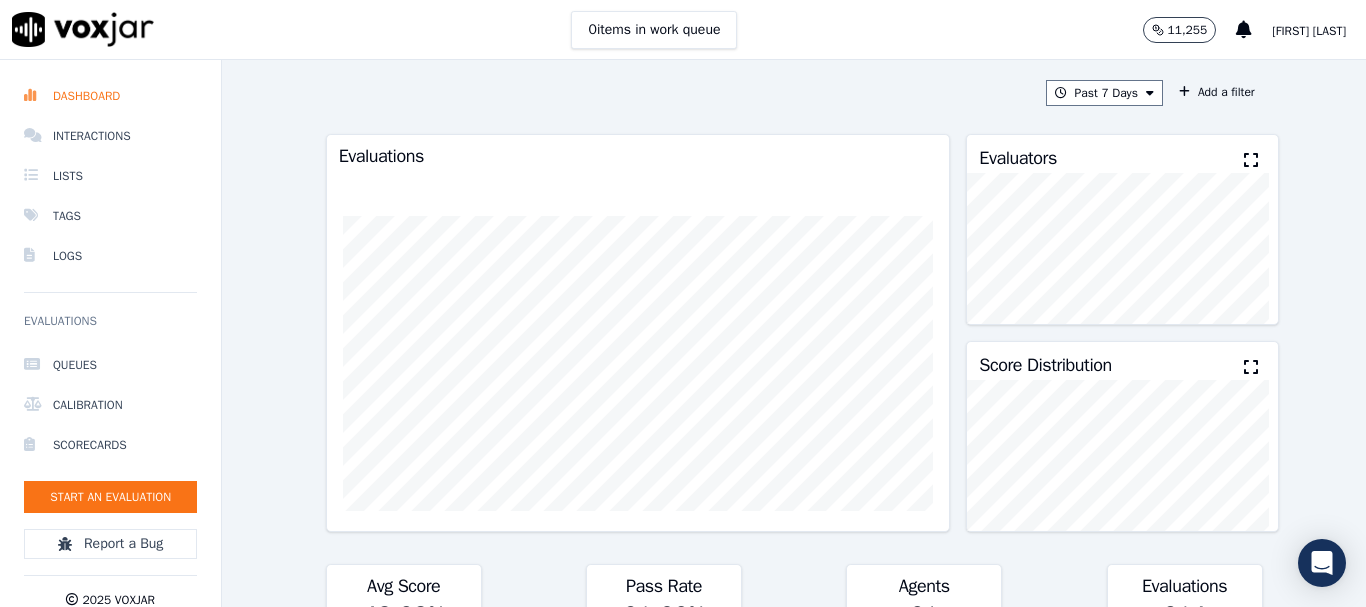 click on "Past 7 Days
Add a filter
Evaluations         Evaluators           Score Distribution             Avg Score   48.28 %
29 %   Pass Rate   21.66 %
73 %   Agents   21     11 %   Evaluations   314     238 %   Scores by Scorecard   Scorecards   Evals   Avg Score   Passrate     Intake Specialist Simple   79   57.22 %   82.28 %   export     Intake Specialist Call Evaluation   235   45.28 %   1.28 %   export       Agent Leaderboard     Agents   Evals   Avg Score   Passrate   Recent Evals   [FIRST] [LAST]   9   81.67 %   100.00 %                           [FIRST] [LAST]   1   70.00 %   100.00 %           [FIRST] [LAST]   1   70.00 %   100.00 %           [FIRST] [LAST]   30   59.97 %   40.00 %                           [FIRST] [LAST]   29   55.70 %   10.34 %                           [FIRST] [LAST]   30   54.31 %   10.00 %                           [FIRST] [LAST]   7   54.29 %   85.71 %                           [FIRST] [LAST]   33   53.68 %   6.06 %" 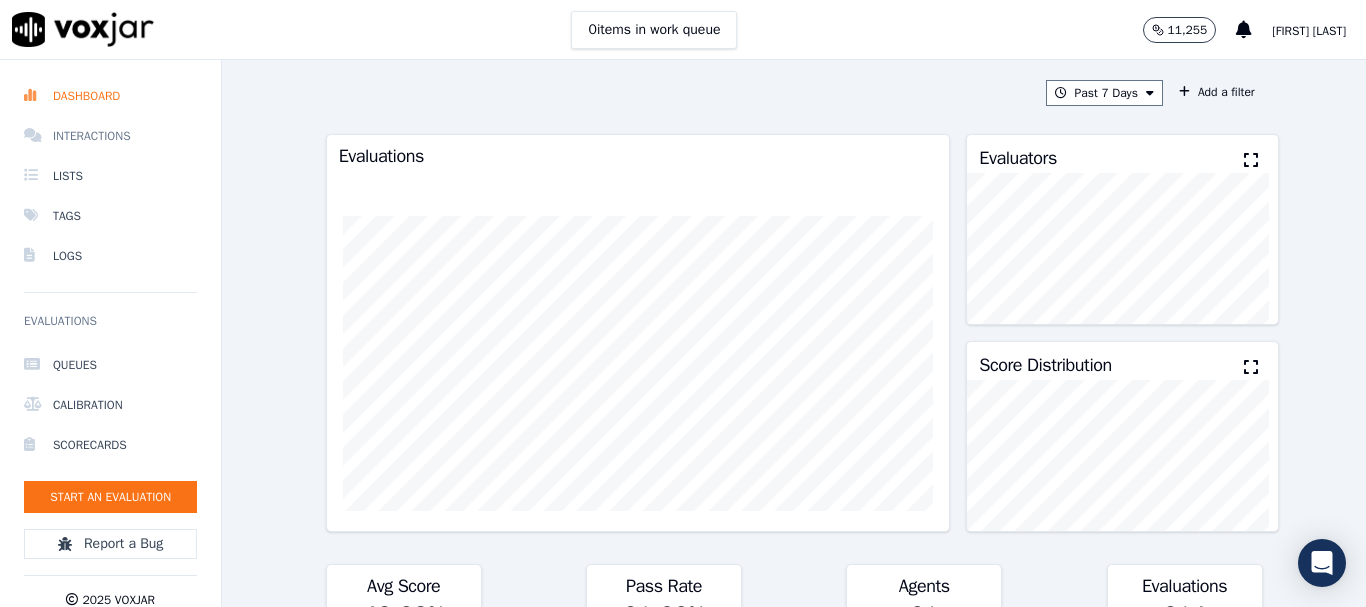 click on "Interactions" at bounding box center [110, 136] 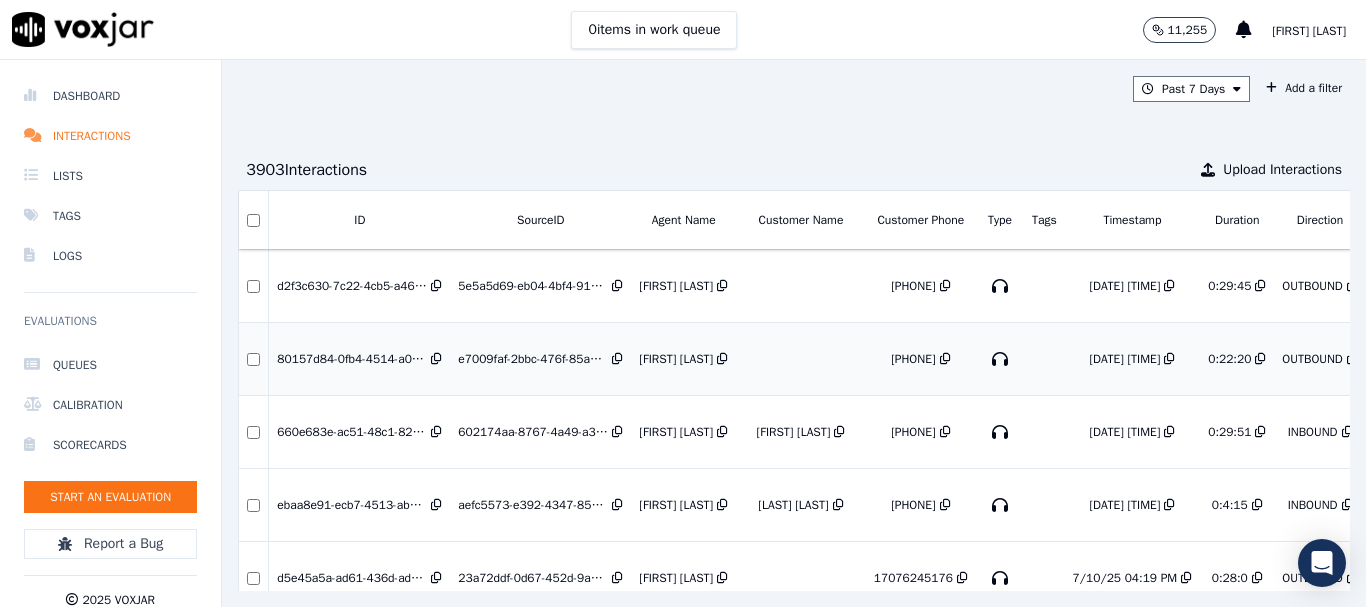 scroll, scrollTop: 267, scrollLeft: 0, axis: vertical 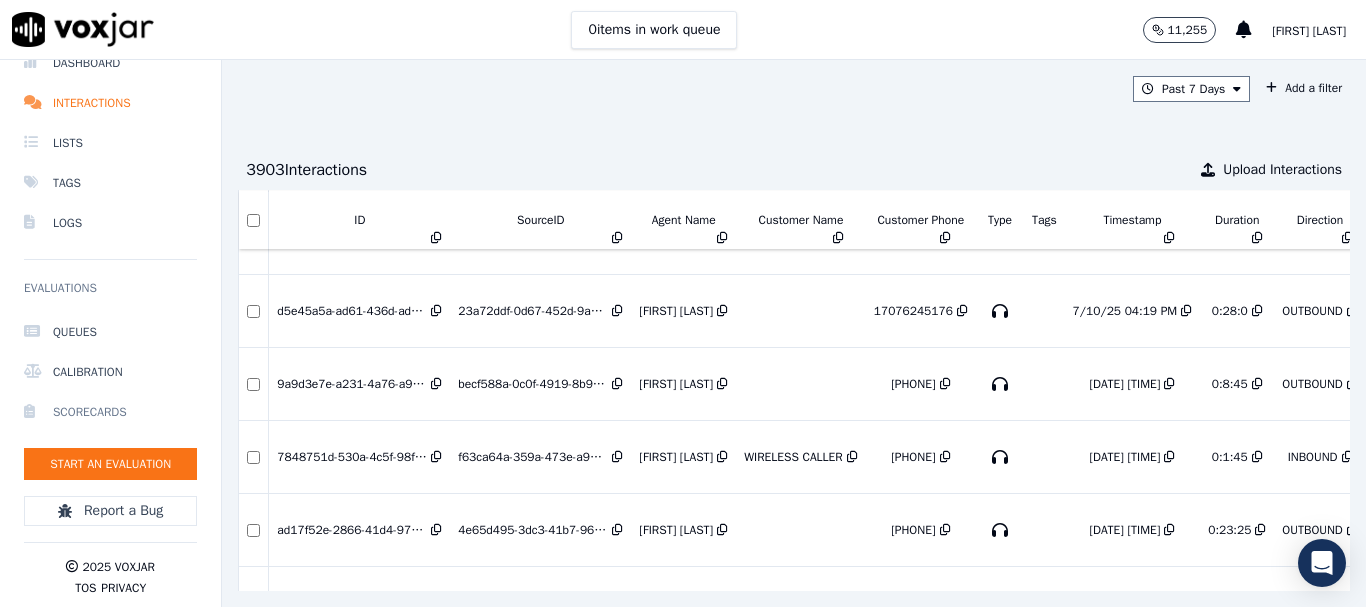 click on "Scorecards" at bounding box center (110, 412) 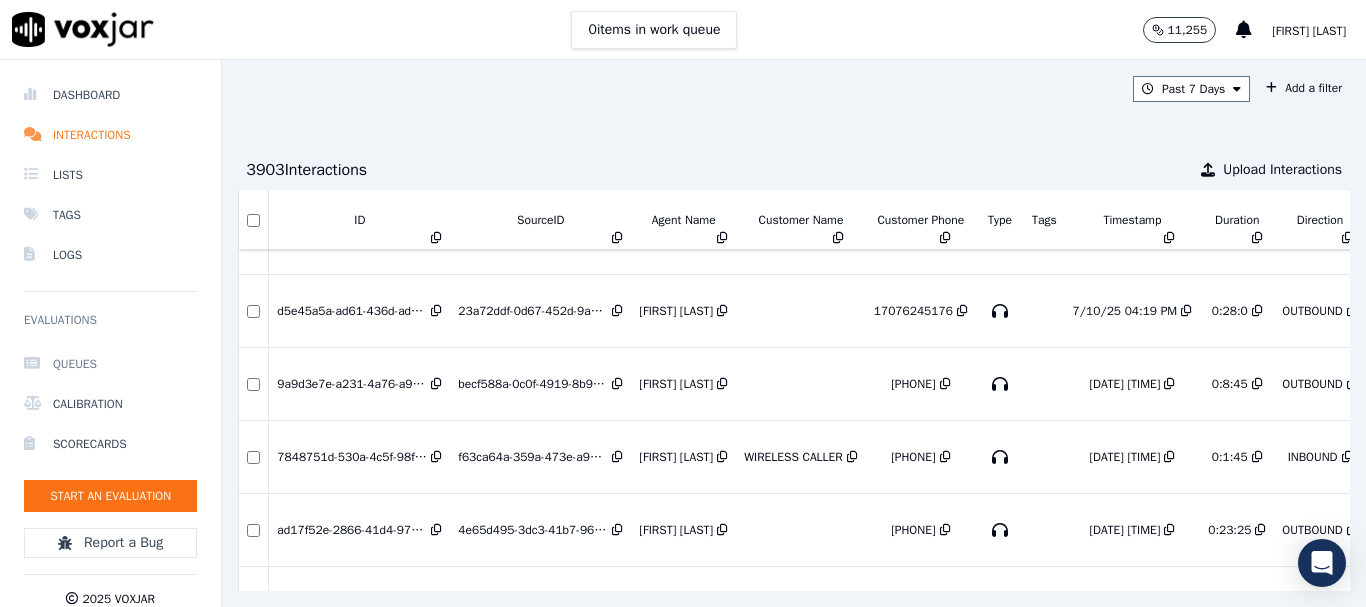 scroll, scrollTop: 0, scrollLeft: 0, axis: both 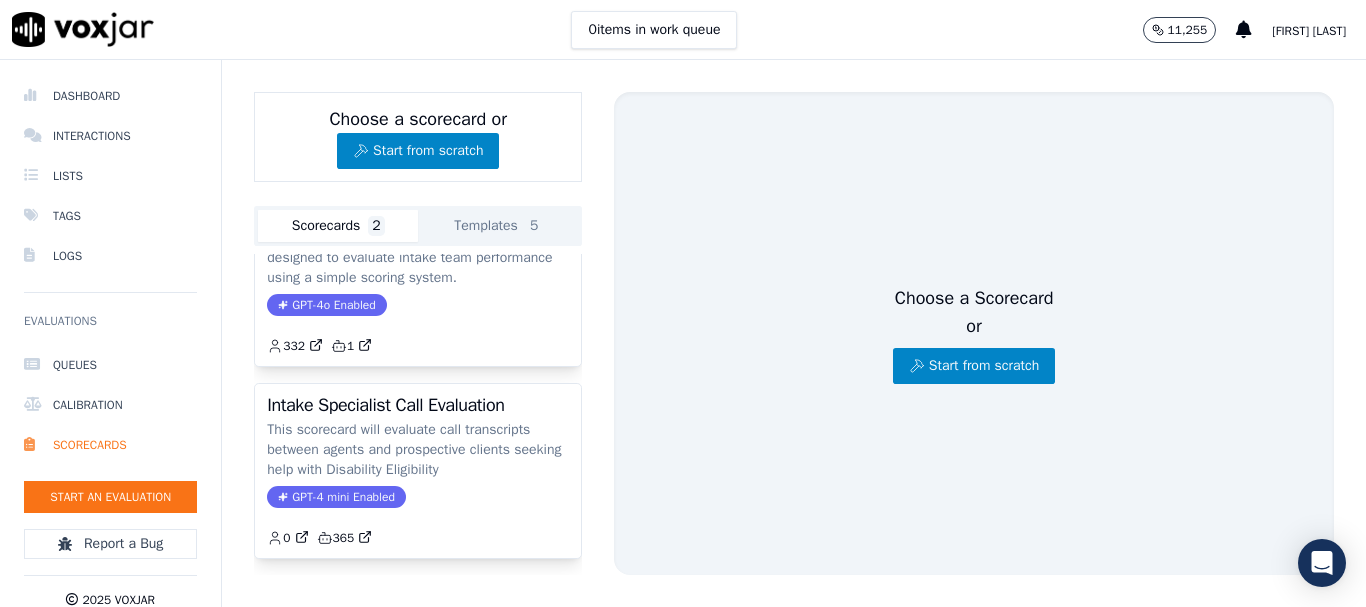 click on "Choose a scorecard or
Start from scratch   Scorecards  2   Templates  5   Intake Specialist Simple   This streamlined quality assurance tool is designed to evaluate intake team performance using a simple scoring system.
GPT-4o Enabled       332         1     Intake Specialist Call Evaluation   This scorecard will evaluate call transcripts between agents and prospective clients seeking help with Disability Eligibility     GPT-4 mini Enabled       0         365           Outbound Sales   A scorecard to review outbound sales calls for best practices     GPT-4o Enabled   TEMPLATE   Inbound Sales   A scorecard to review inbound sales calls for best practices     GPT-4o Enabled   TEMPLATE   Customer Experience   A scorecard for evaluating the customer experience of a conversation     GPT-4o Enabled   TEMPLATE   Collections   A scorecard to evaluate compliance and effectiveness of collections agents     GPT-4o Enabled   TEMPLATE   Technical Support       GPT-4o Enabled   TEMPLATE" at bounding box center (434, 333) 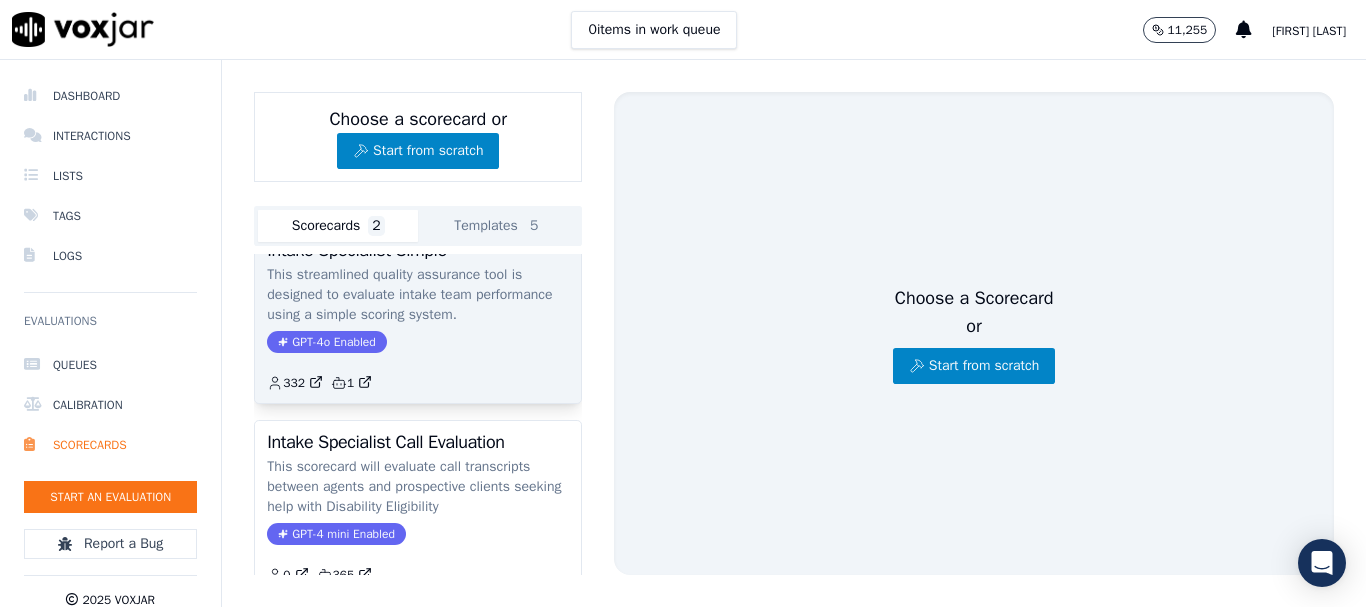 scroll, scrollTop: 0, scrollLeft: 0, axis: both 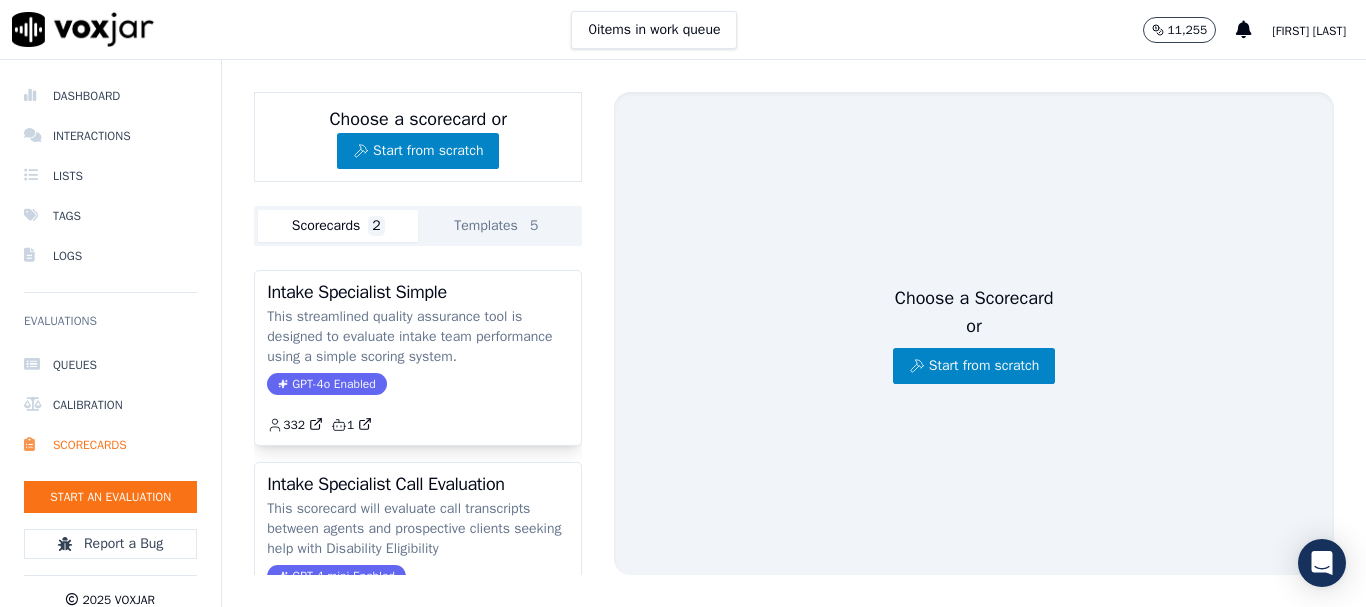 click on "Choose a scorecard or
Start from scratch   Scorecards  2   Templates  5   Intake Specialist Simple   This streamlined quality assurance tool is designed to evaluate intake team performance using a simple scoring system.
GPT-4o Enabled       332         1     Intake Specialist Call Evaluation   This scorecard will evaluate call transcripts between agents and prospective clients seeking help with Disability Eligibility     GPT-4 mini Enabled       0         365           Outbound Sales   A scorecard to review outbound sales calls for best practices     GPT-4o Enabled   TEMPLATE   Inbound Sales   A scorecard to review inbound sales calls for best practices     GPT-4o Enabled   TEMPLATE   Customer Experience   A scorecard for evaluating the customer experience of a conversation     GPT-4o Enabled   TEMPLATE   Collections   A scorecard to evaluate compliance and effectiveness of collections agents     GPT-4o Enabled   TEMPLATE   Technical Support       GPT-4o Enabled   TEMPLATE             or" at bounding box center (794, 333) 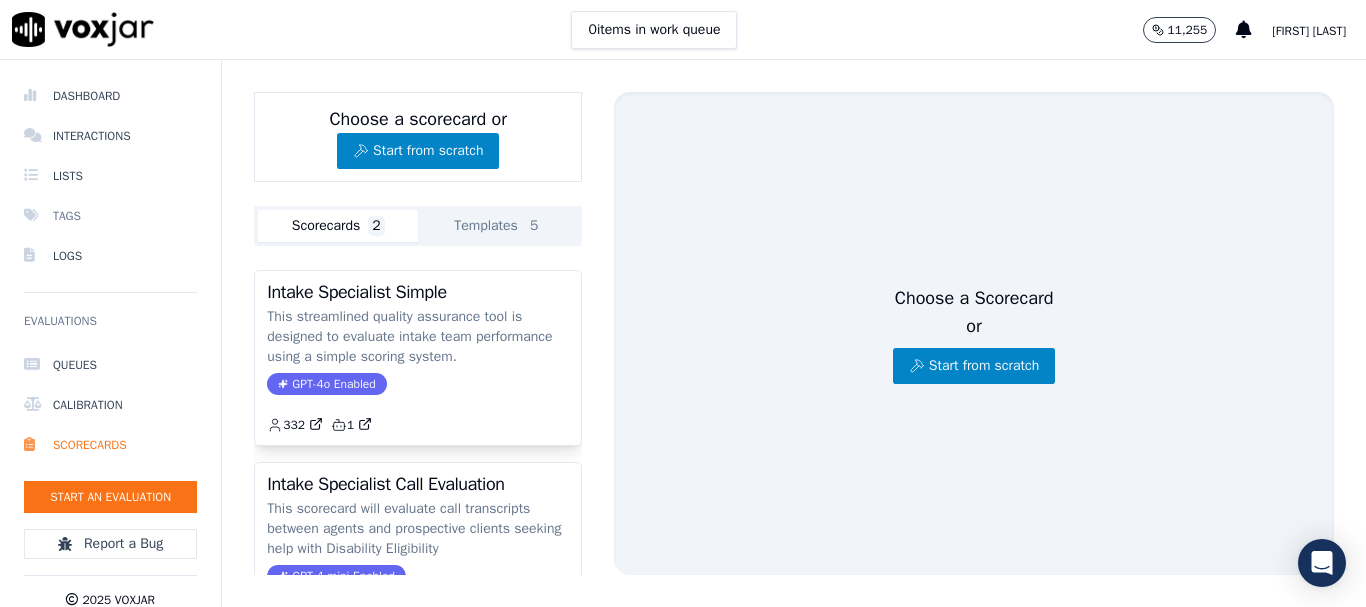 click on "Tags" at bounding box center (110, 216) 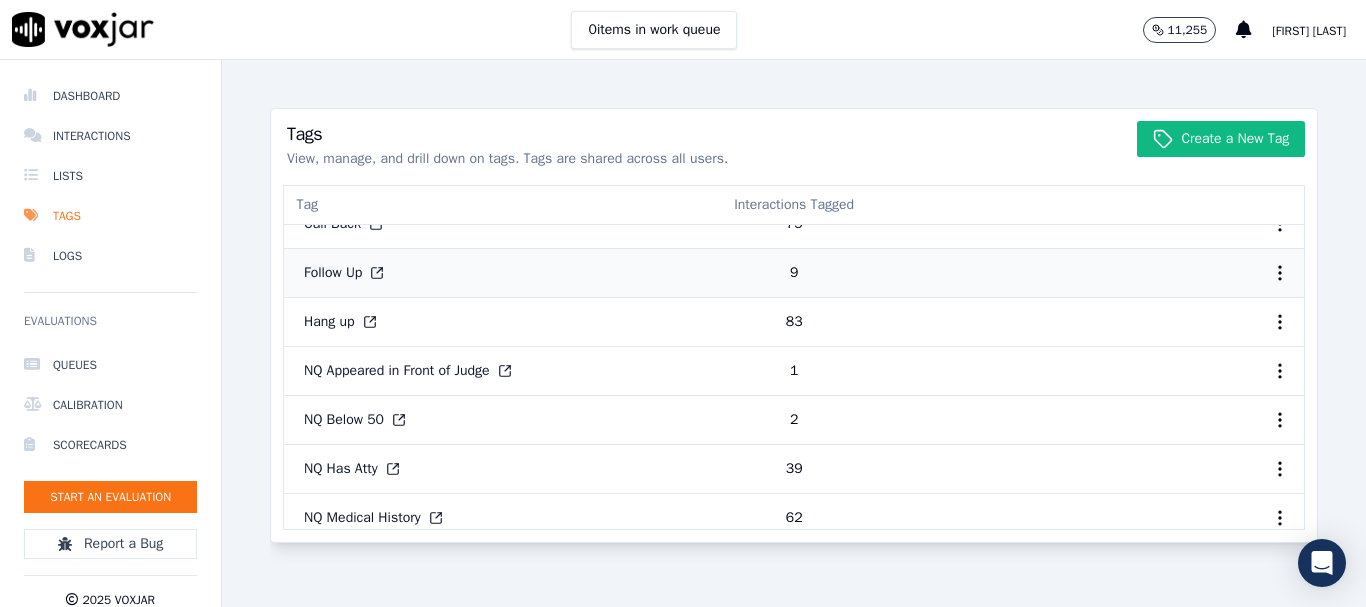 scroll, scrollTop: 0, scrollLeft: 0, axis: both 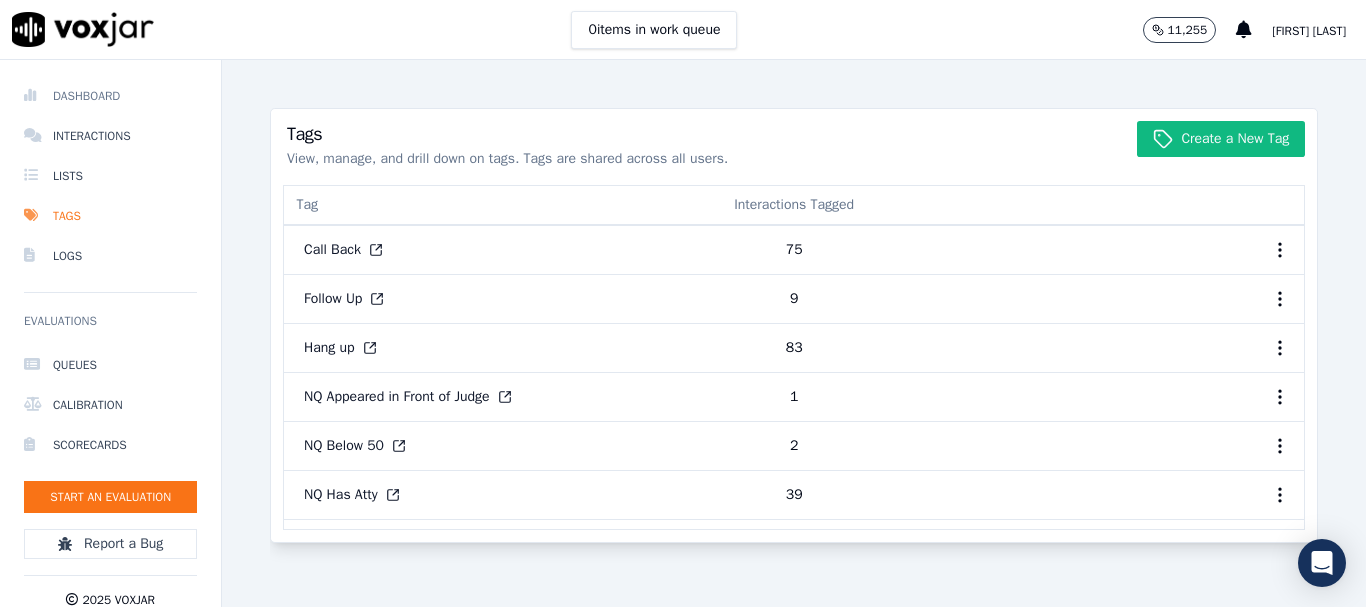 click on "Dashboard" at bounding box center [110, 96] 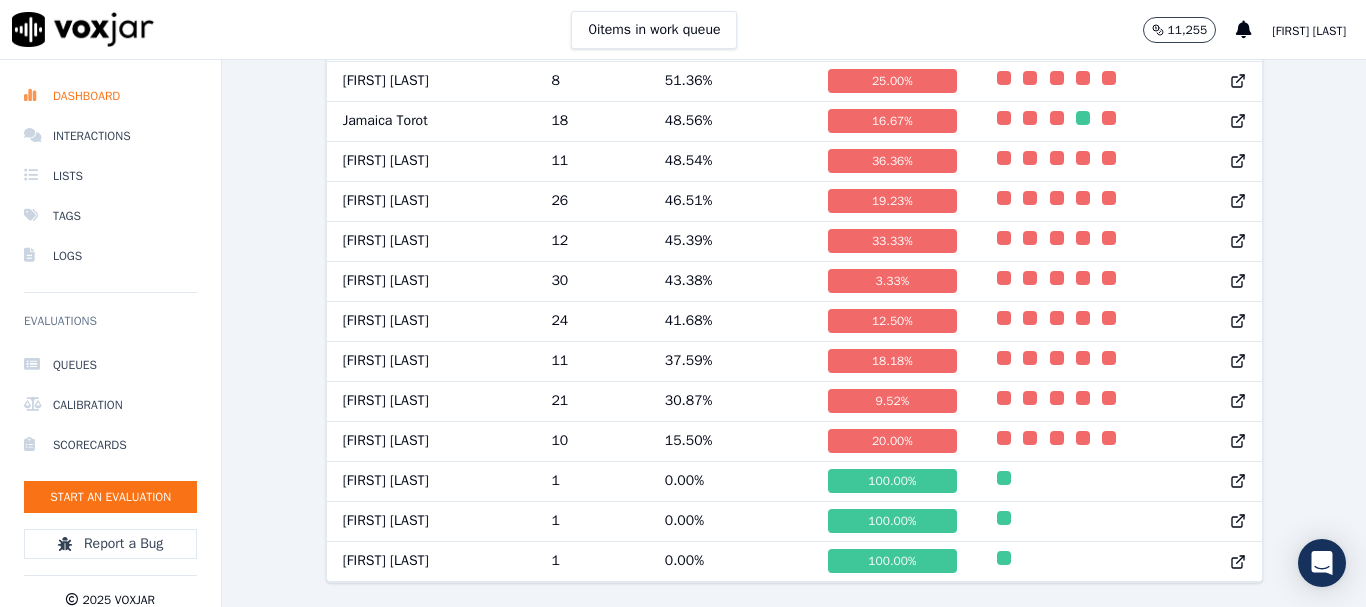 scroll, scrollTop: 1311, scrollLeft: 0, axis: vertical 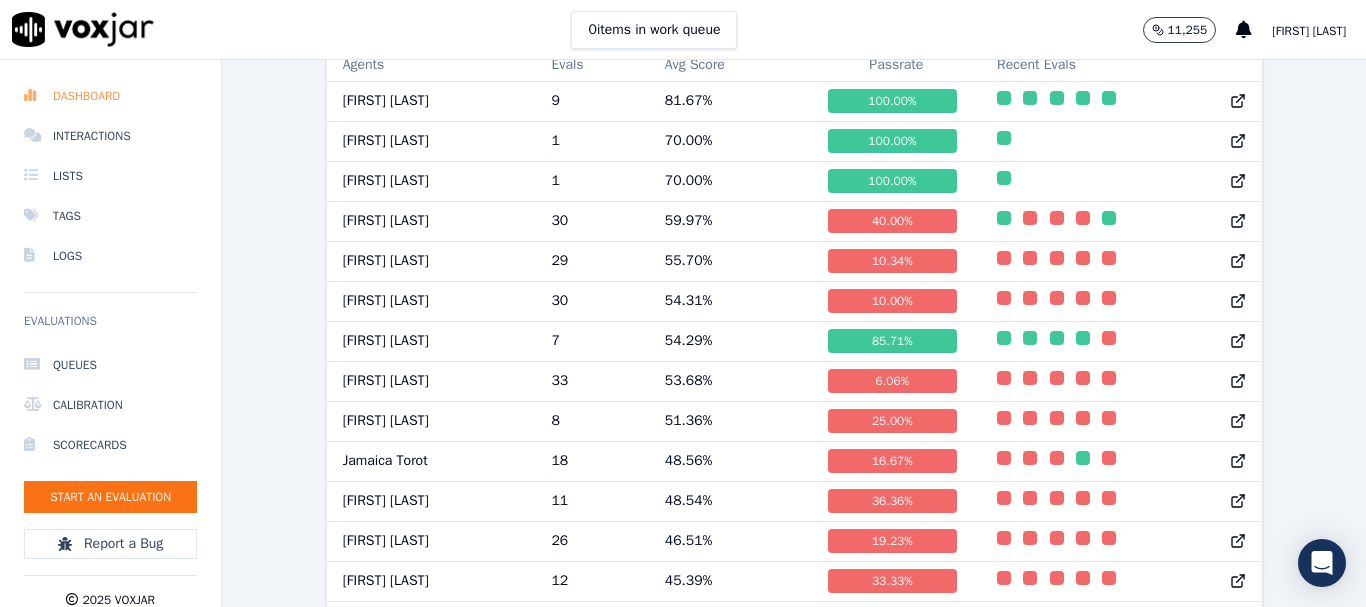 drag, startPoint x: 68, startPoint y: 92, endPoint x: 157, endPoint y: 175, distance: 121.69634 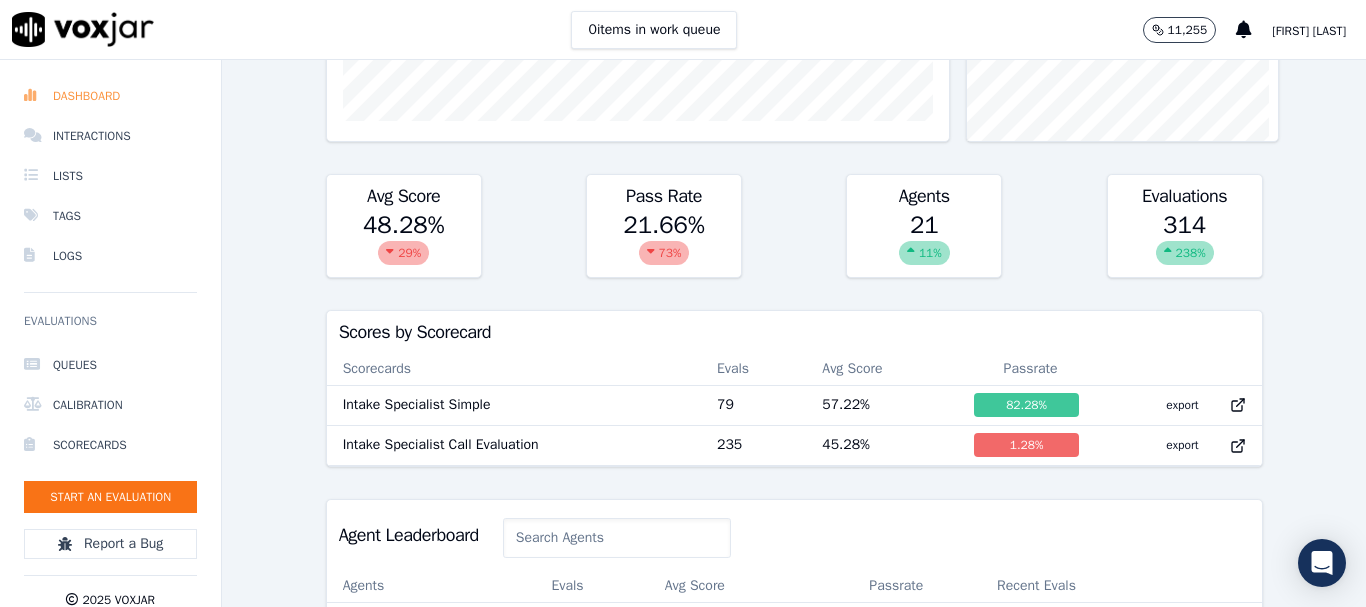 scroll, scrollTop: 400, scrollLeft: 0, axis: vertical 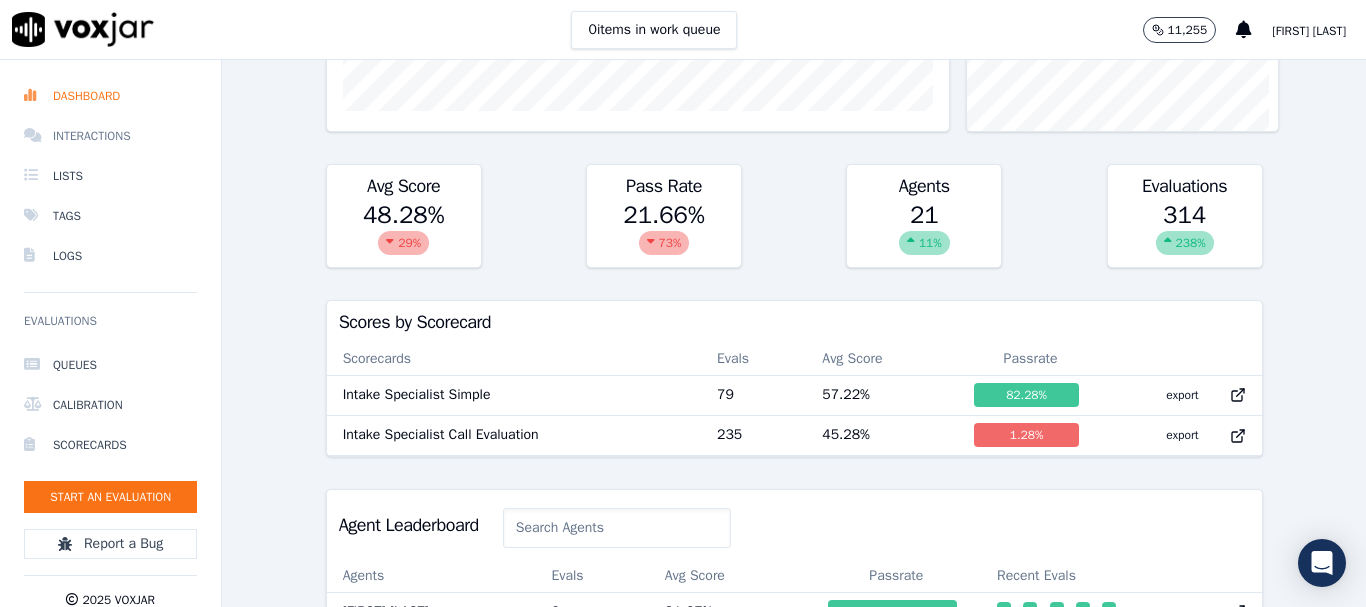 click on "Interactions" at bounding box center [110, 136] 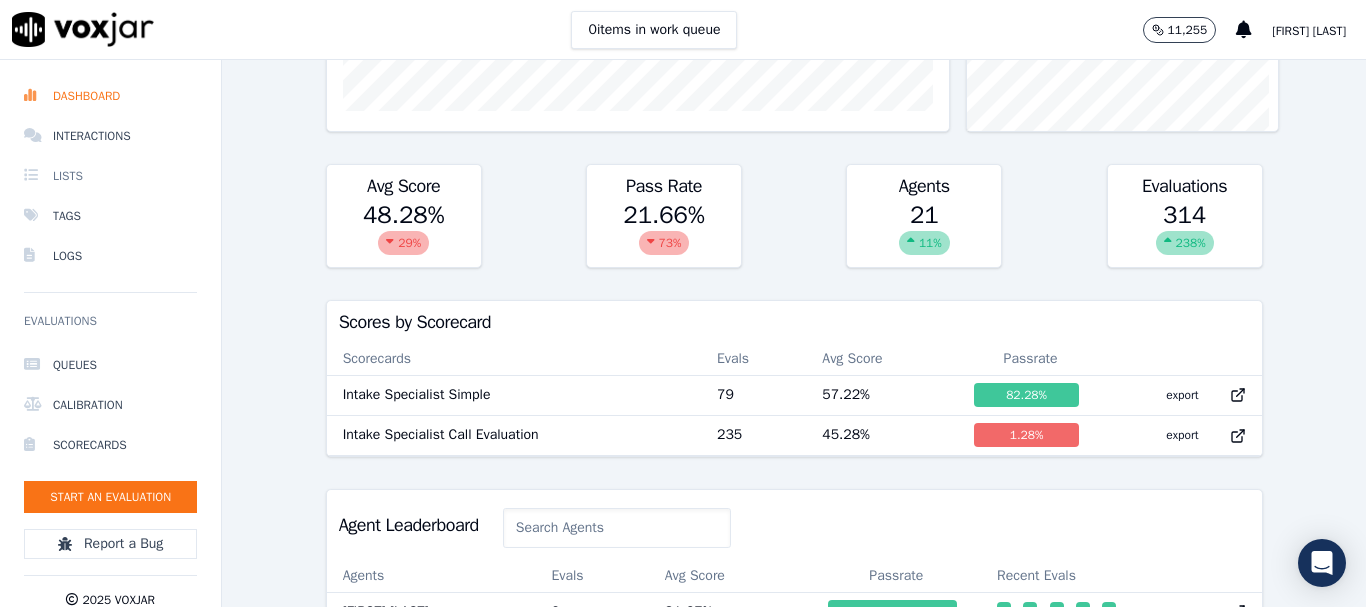 scroll, scrollTop: 0, scrollLeft: 0, axis: both 